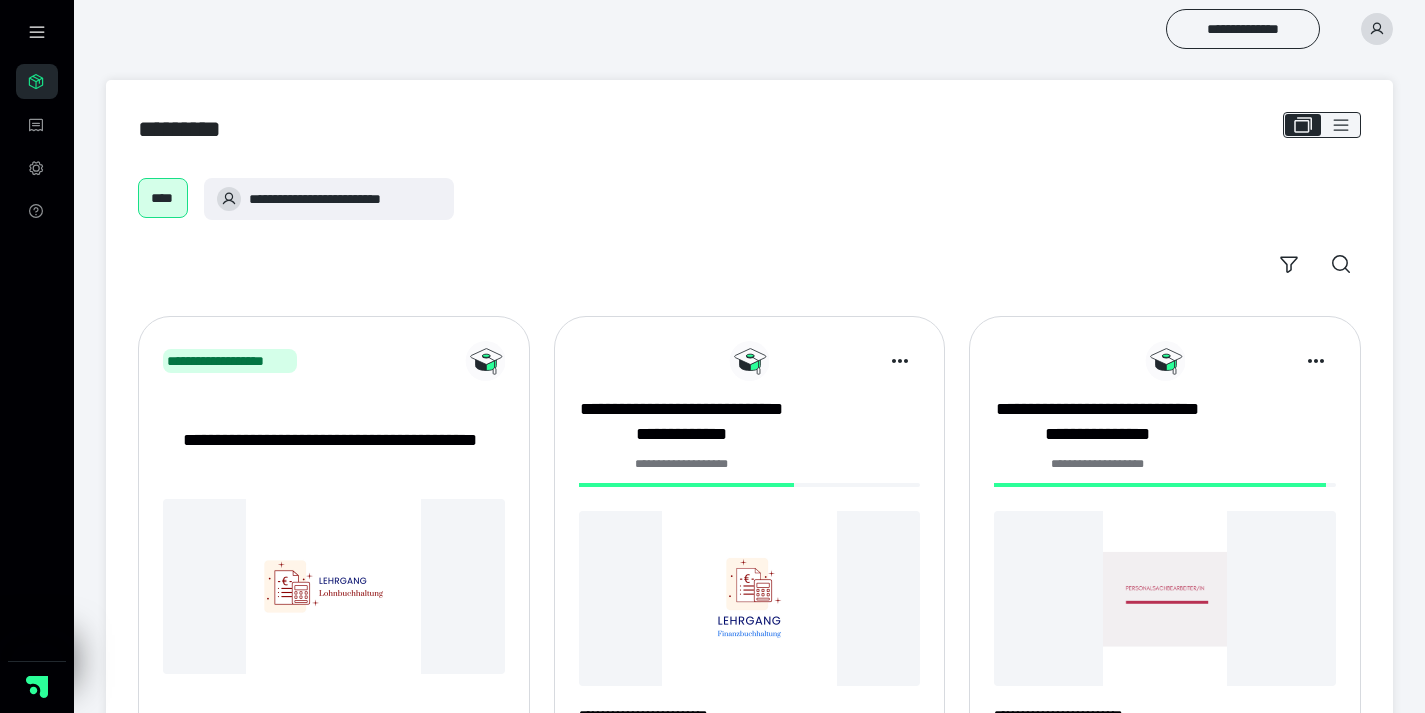 scroll, scrollTop: 0, scrollLeft: 0, axis: both 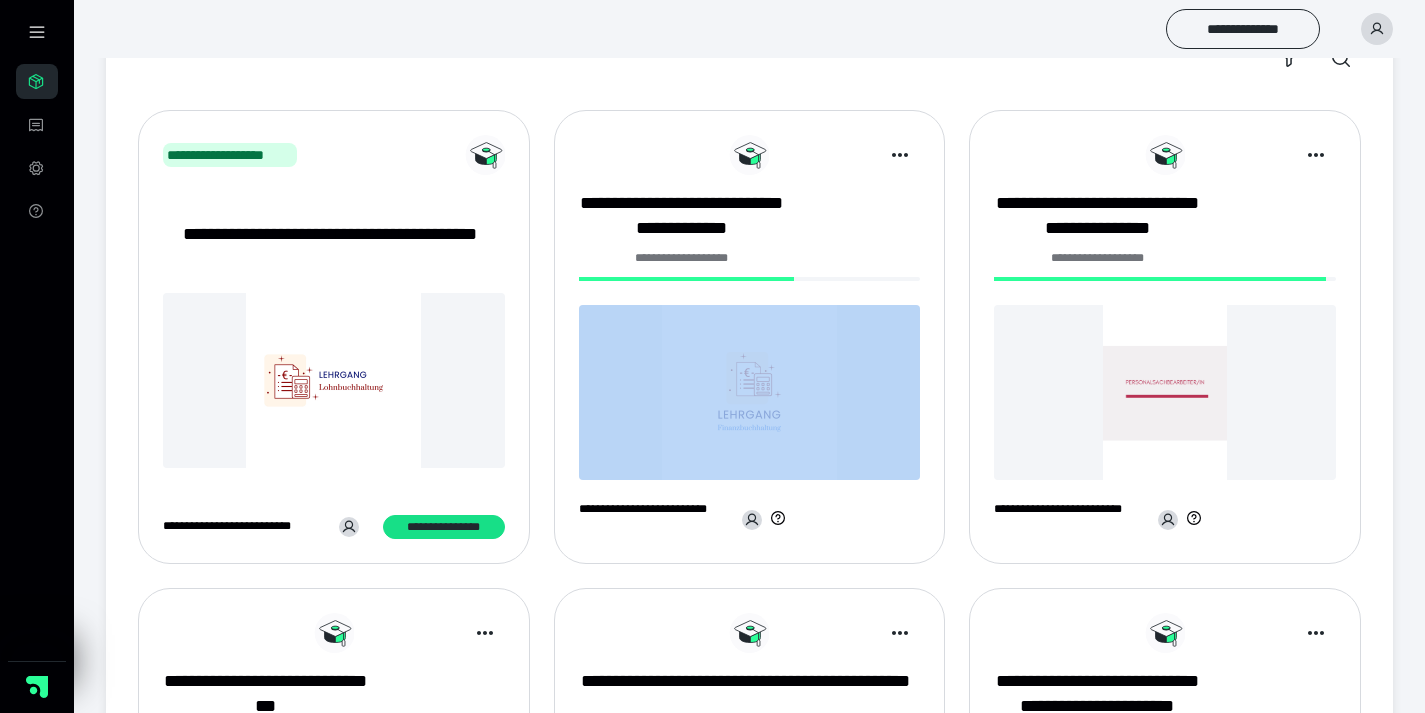 click at bounding box center (334, 380) 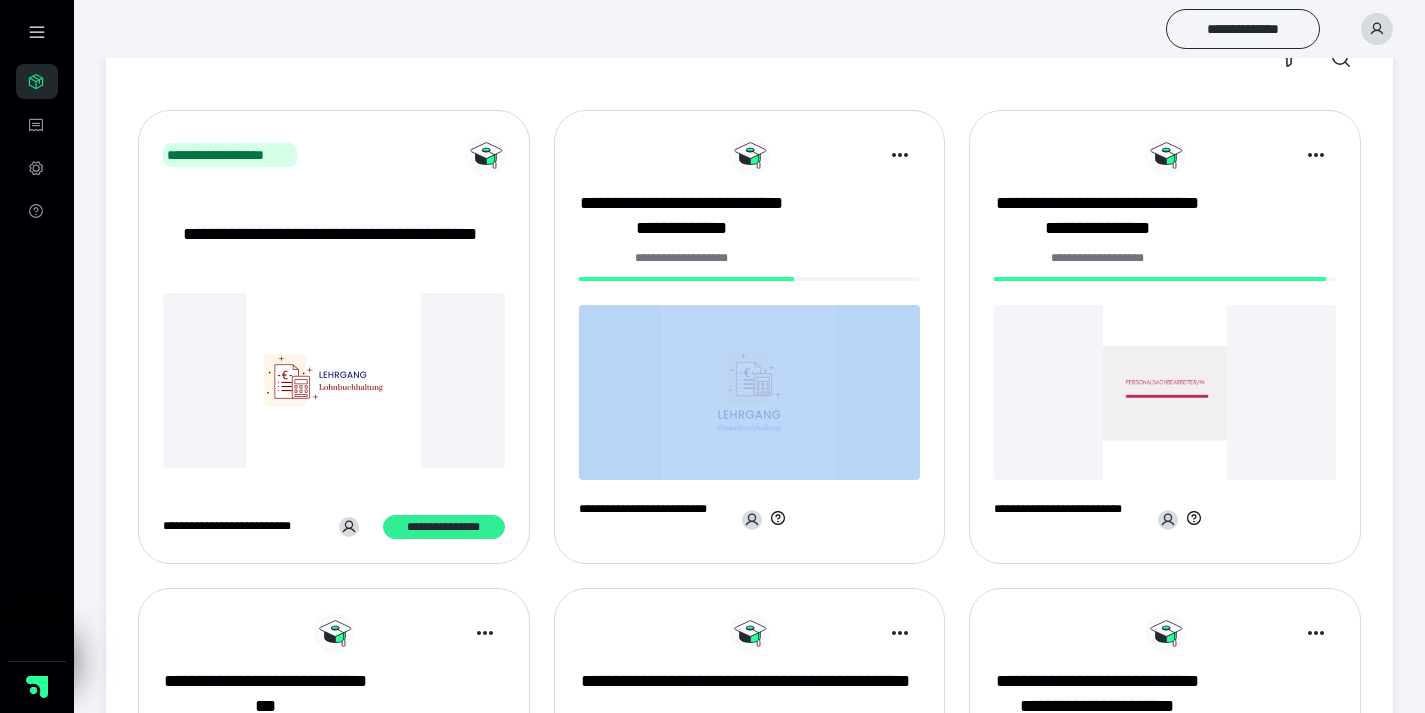 click on "**********" at bounding box center (444, 527) 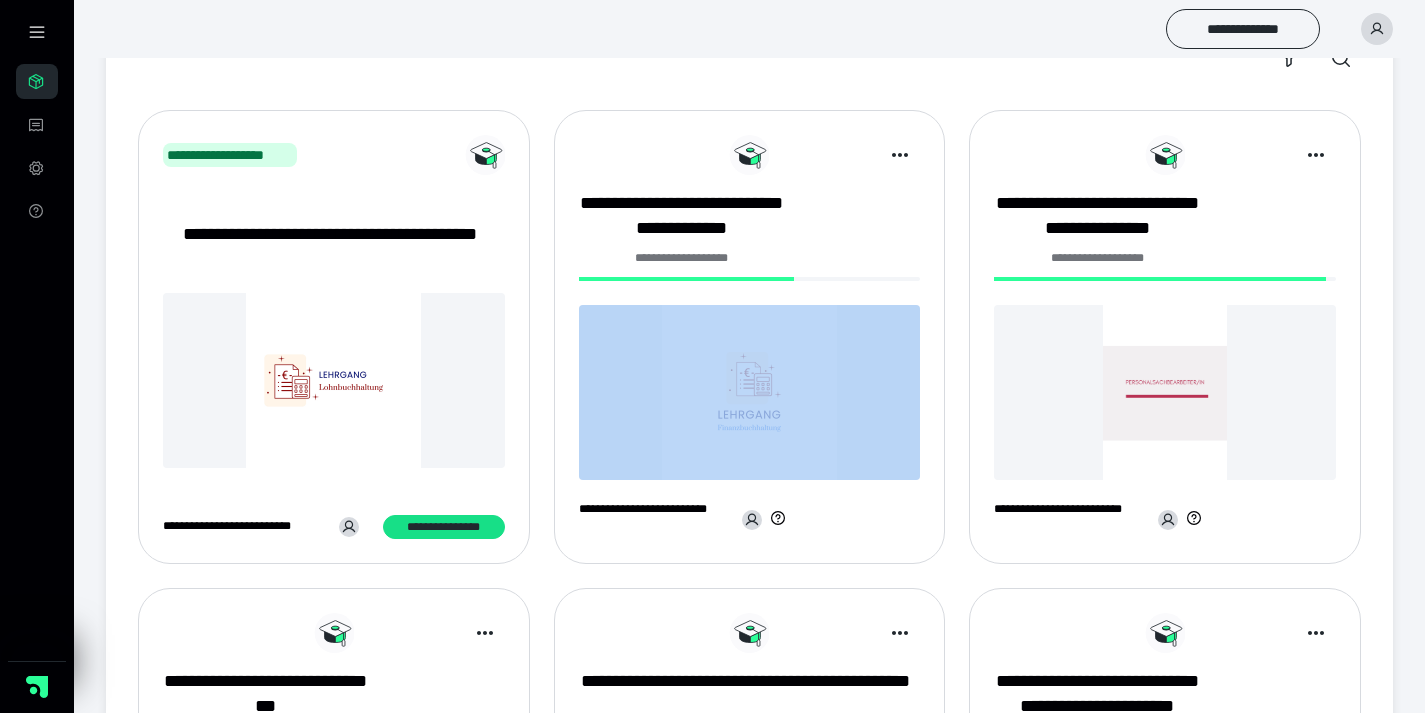 click at bounding box center [750, 392] 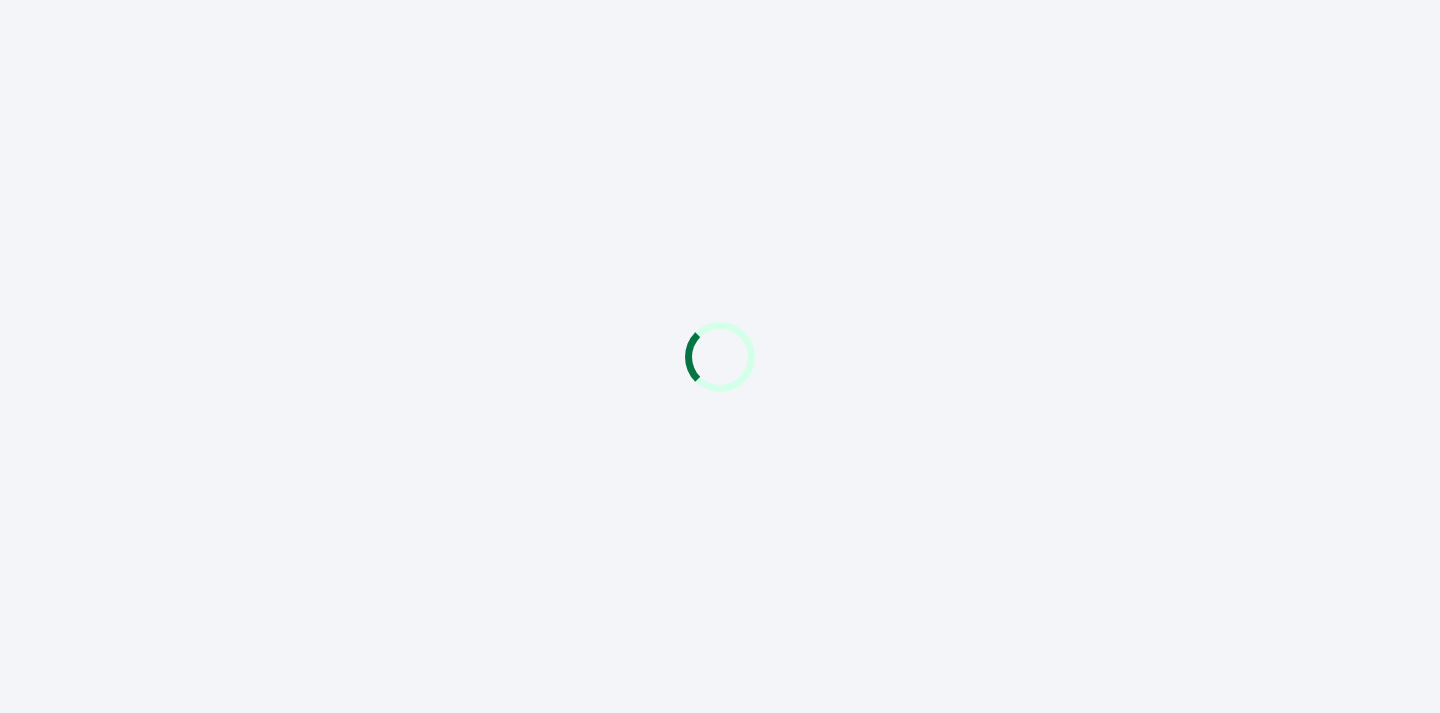 scroll, scrollTop: 0, scrollLeft: 0, axis: both 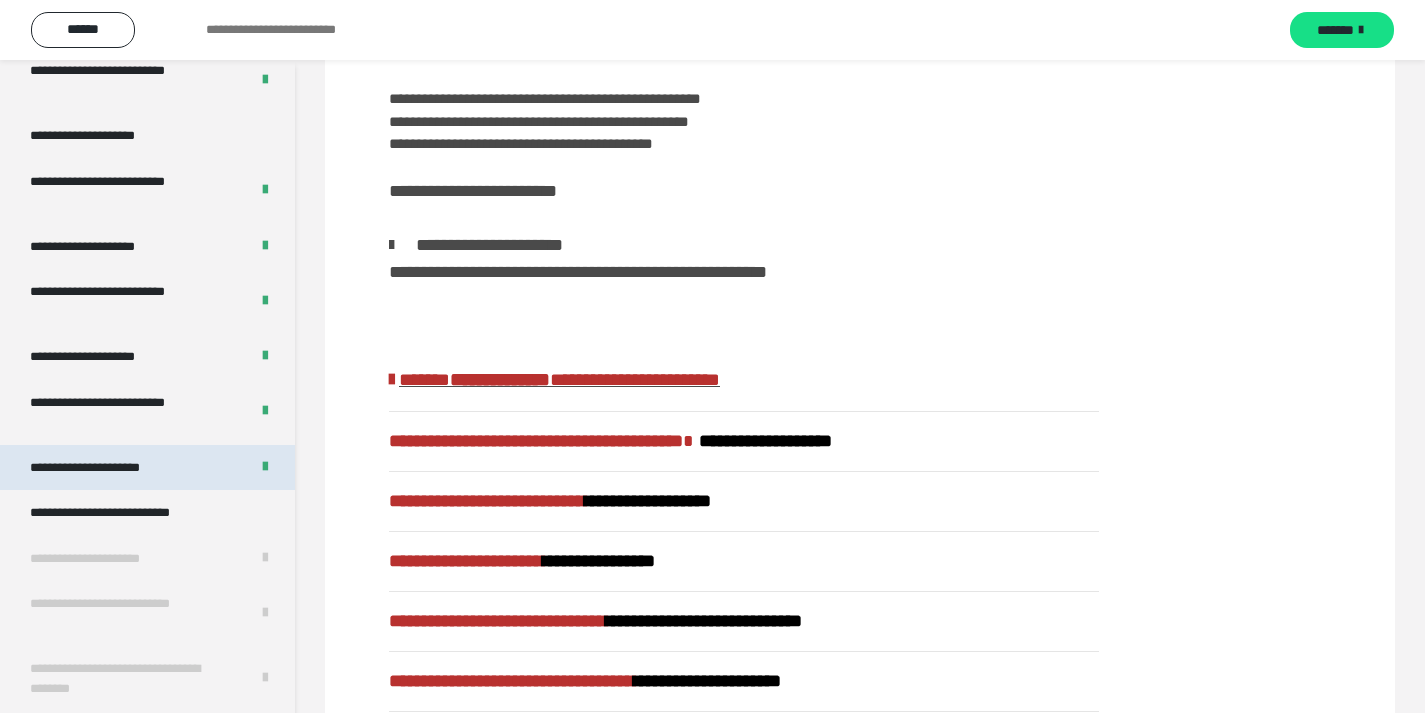 click on "**********" at bounding box center [109, 468] 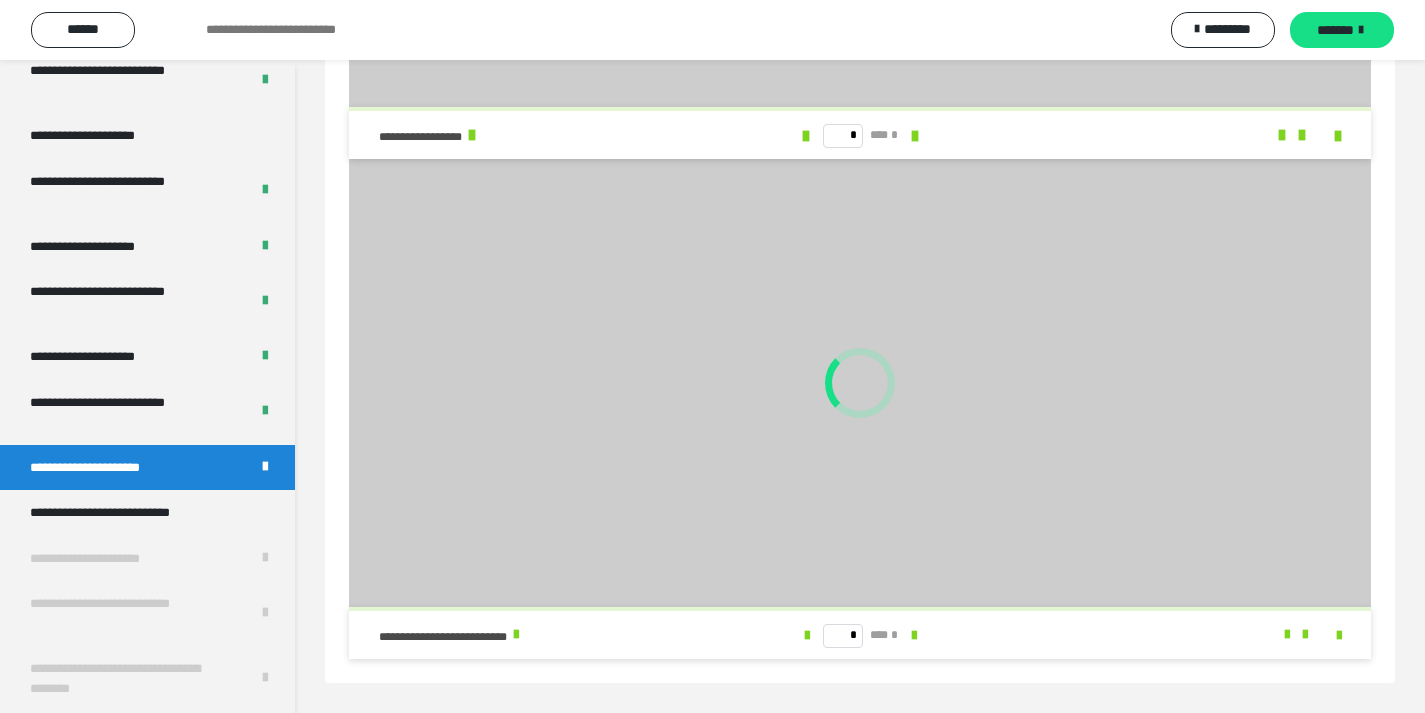 scroll, scrollTop: 482, scrollLeft: 0, axis: vertical 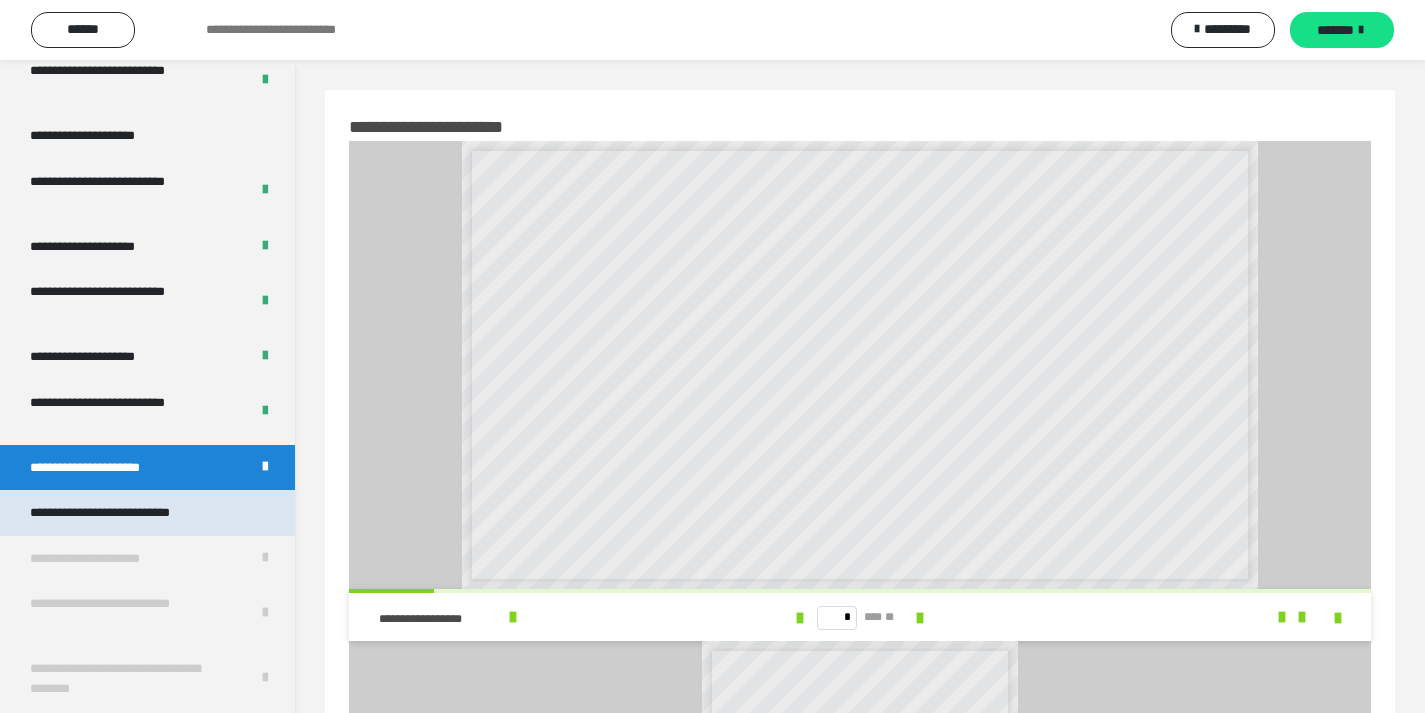 click on "**********" at bounding box center (129, 513) 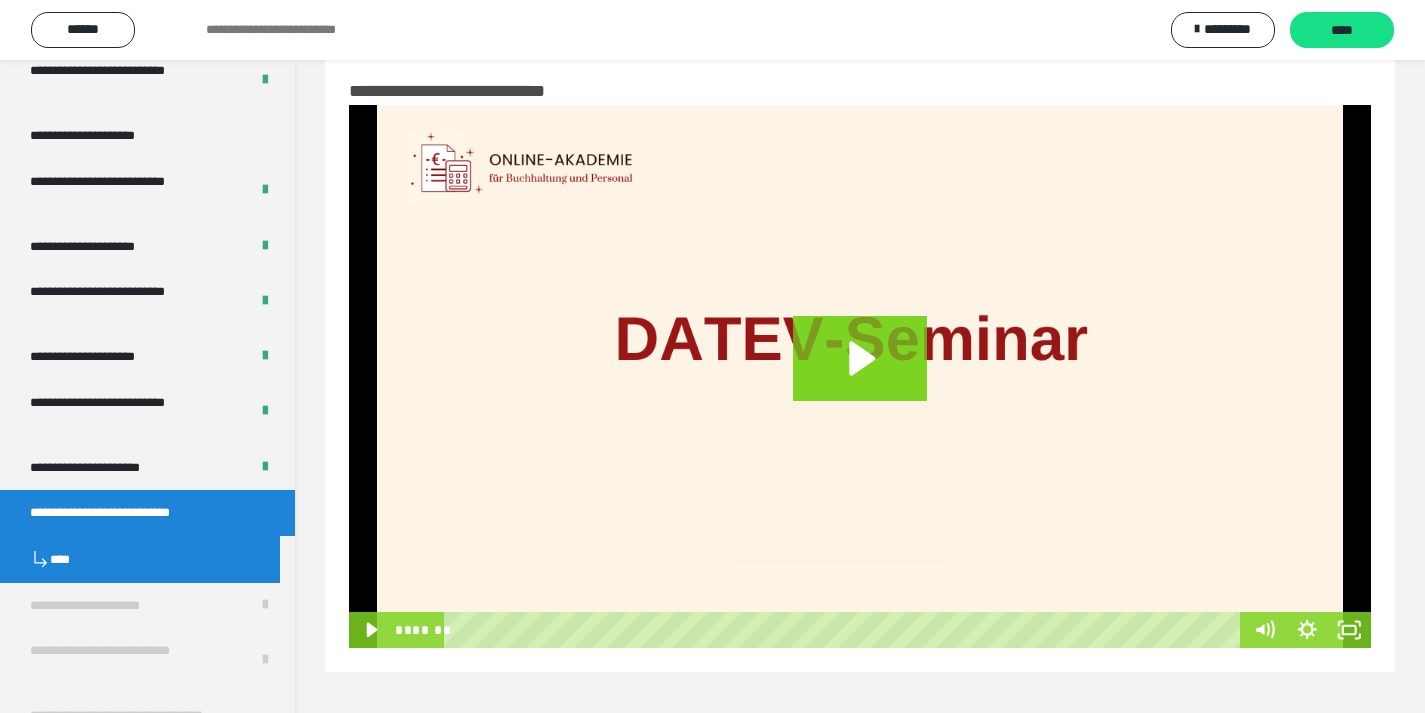 scroll, scrollTop: 0, scrollLeft: 0, axis: both 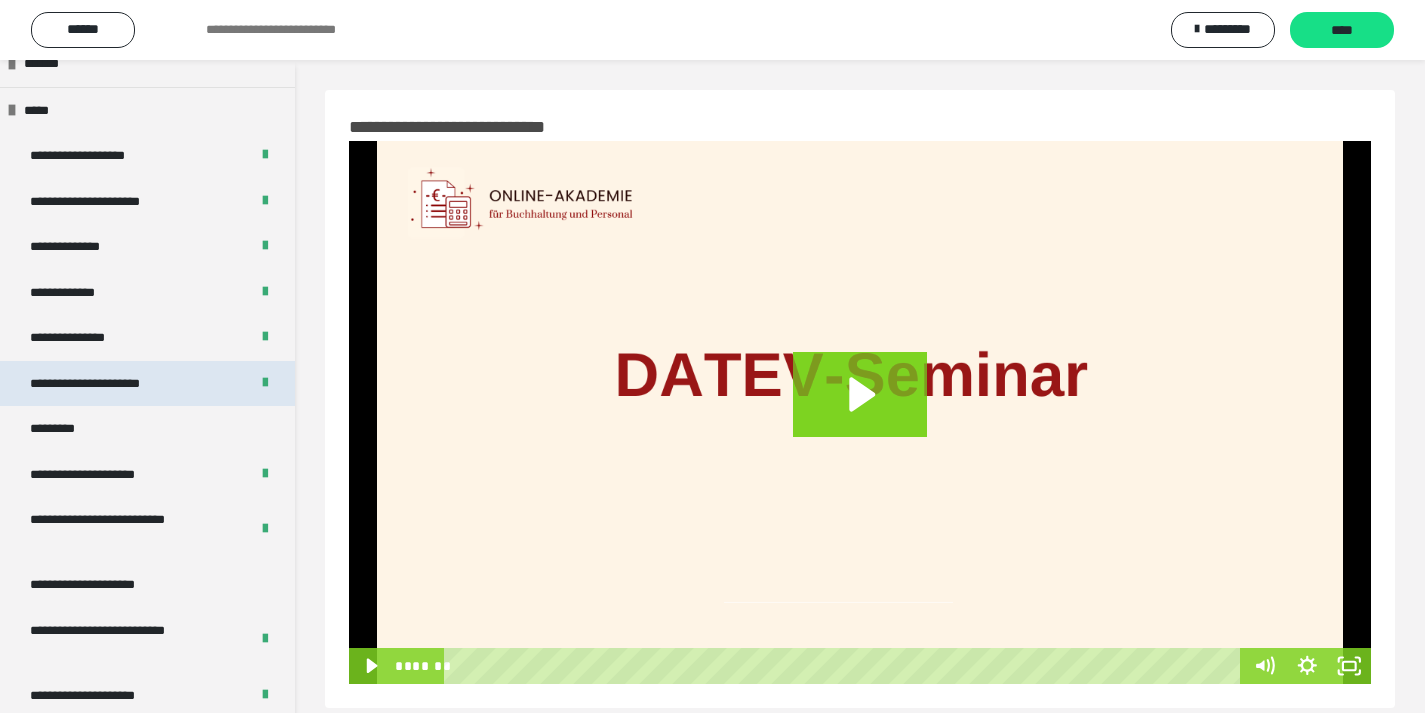 click on "**********" at bounding box center (118, 384) 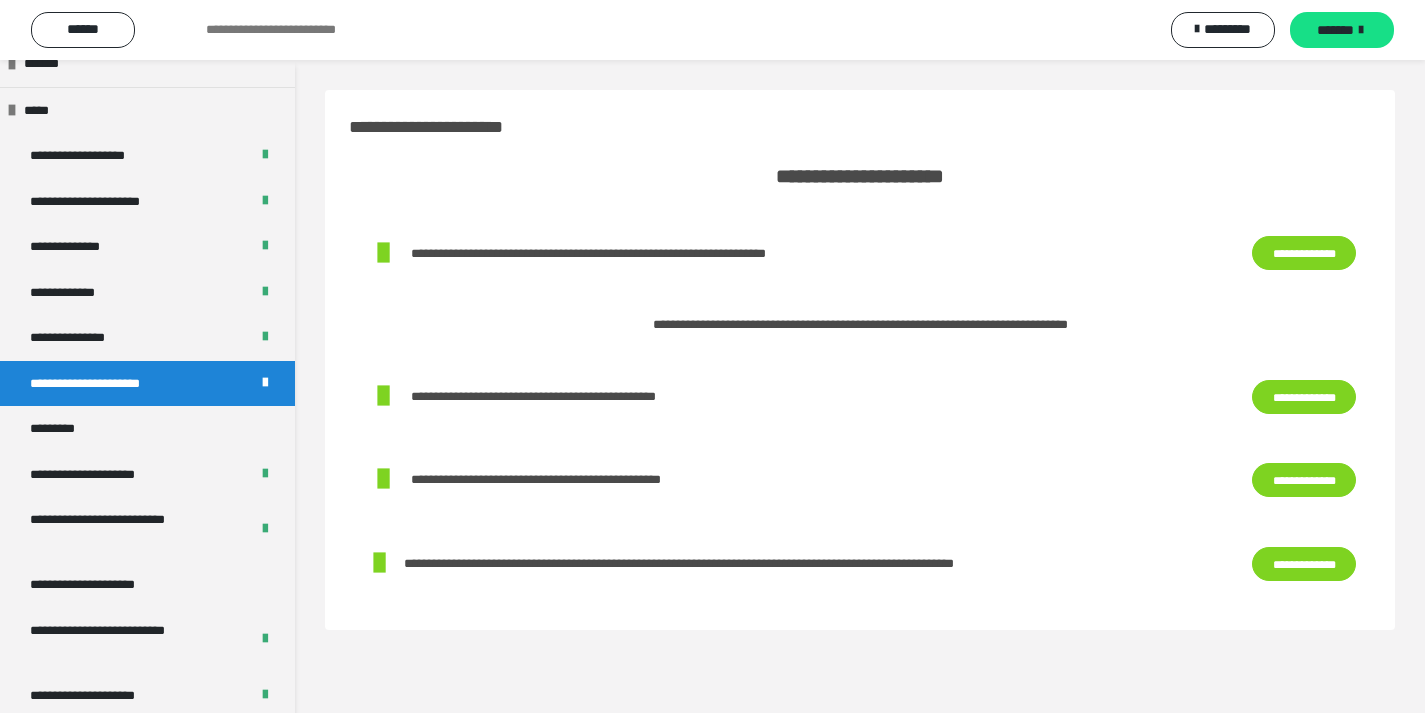 click on "**********" at bounding box center [1304, 253] 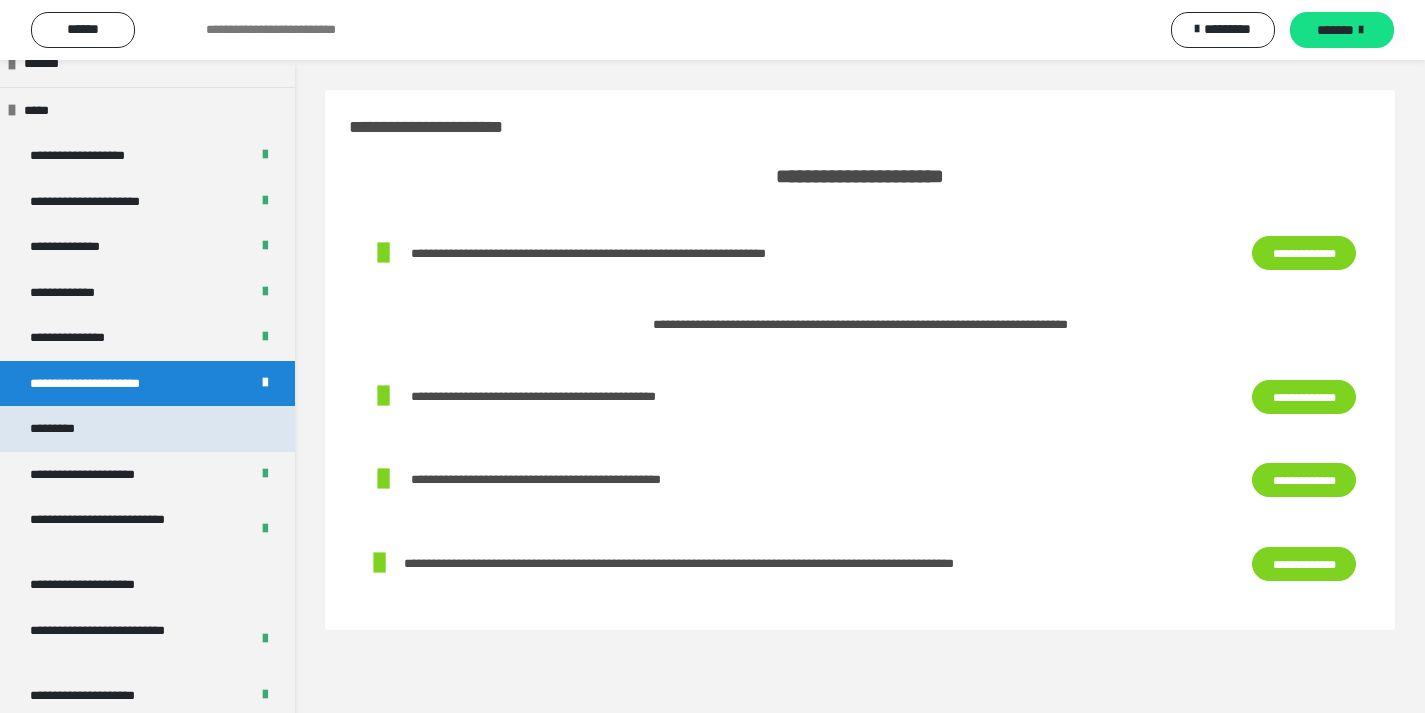 click on "*********" at bounding box center (68, 429) 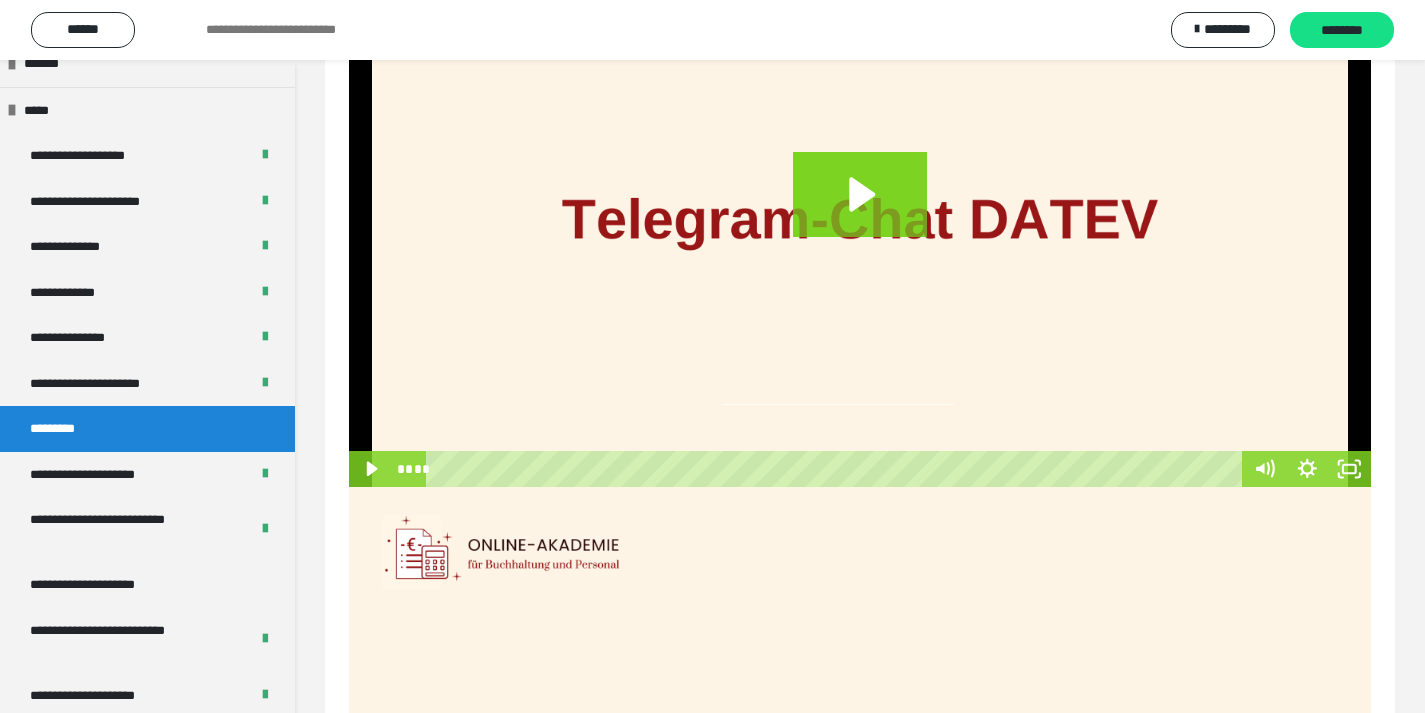 scroll, scrollTop: 0, scrollLeft: 0, axis: both 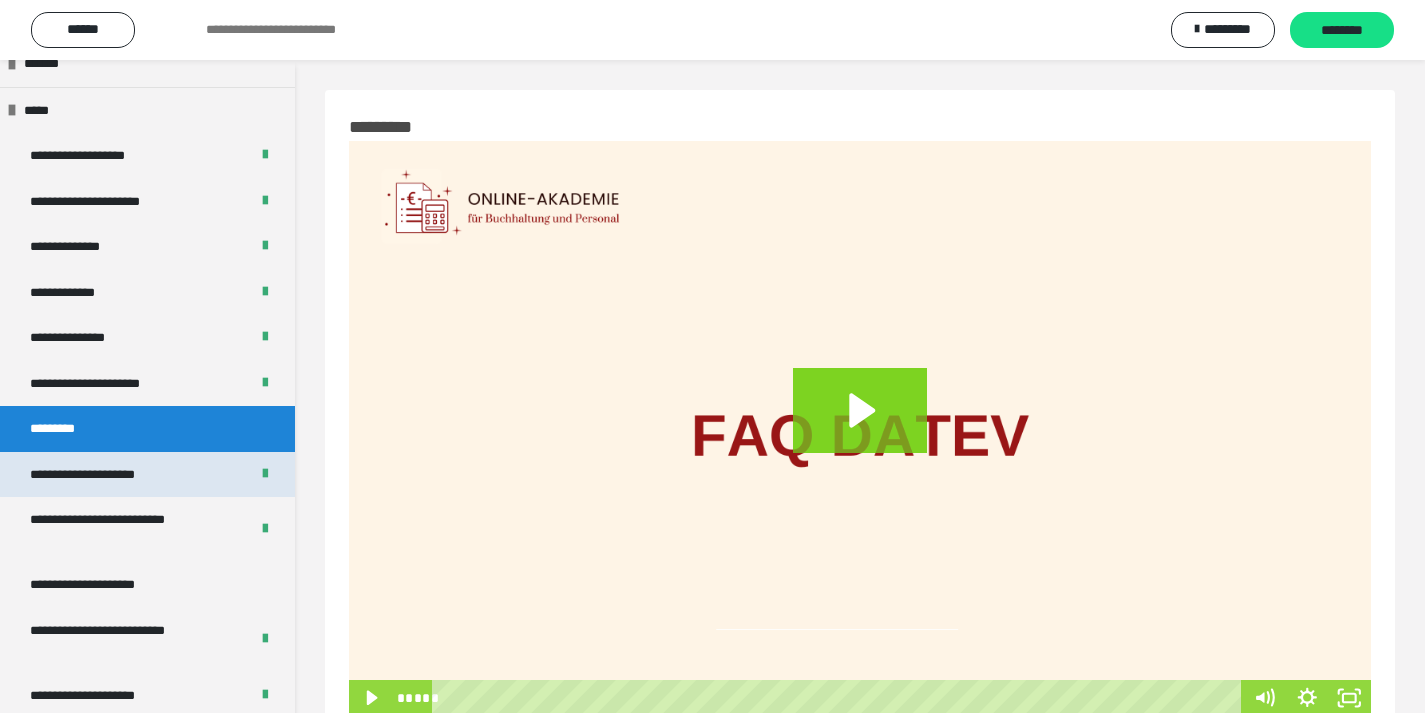 click on "**********" at bounding box center (104, 475) 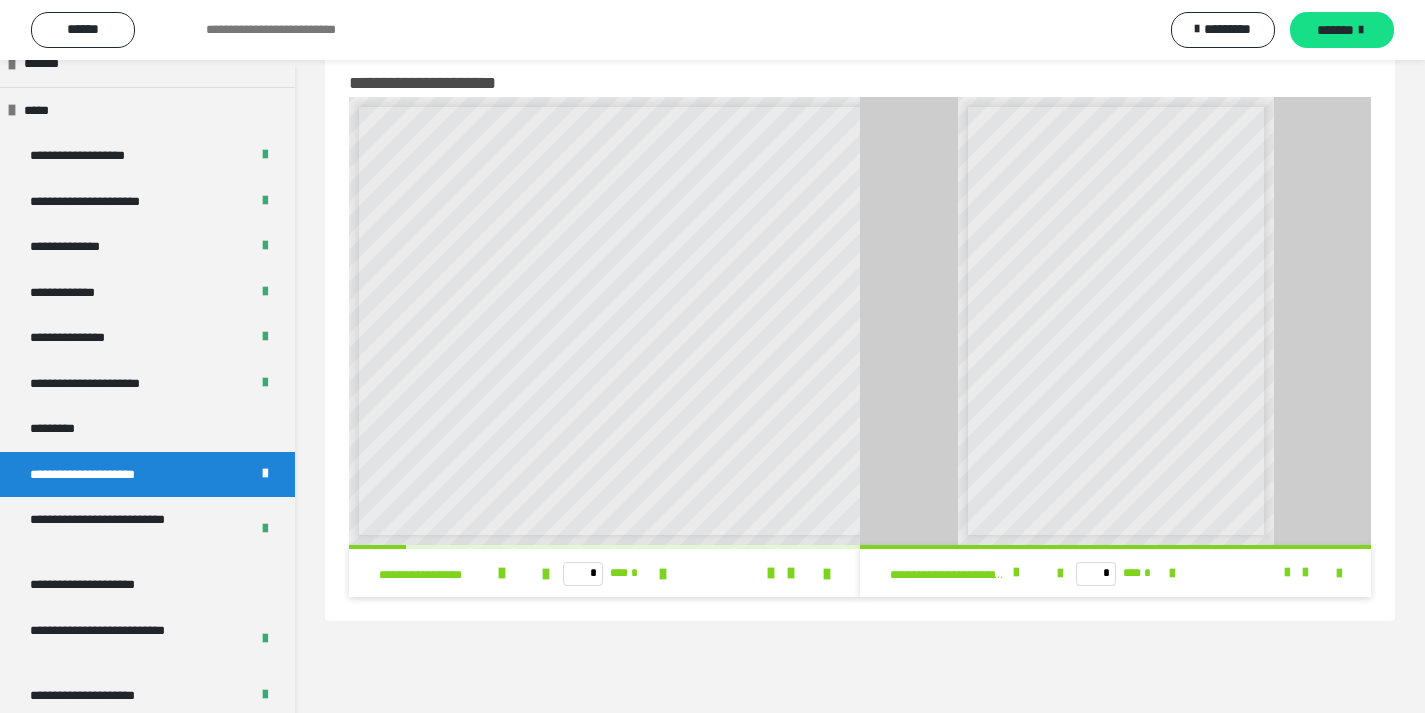 scroll, scrollTop: 60, scrollLeft: 0, axis: vertical 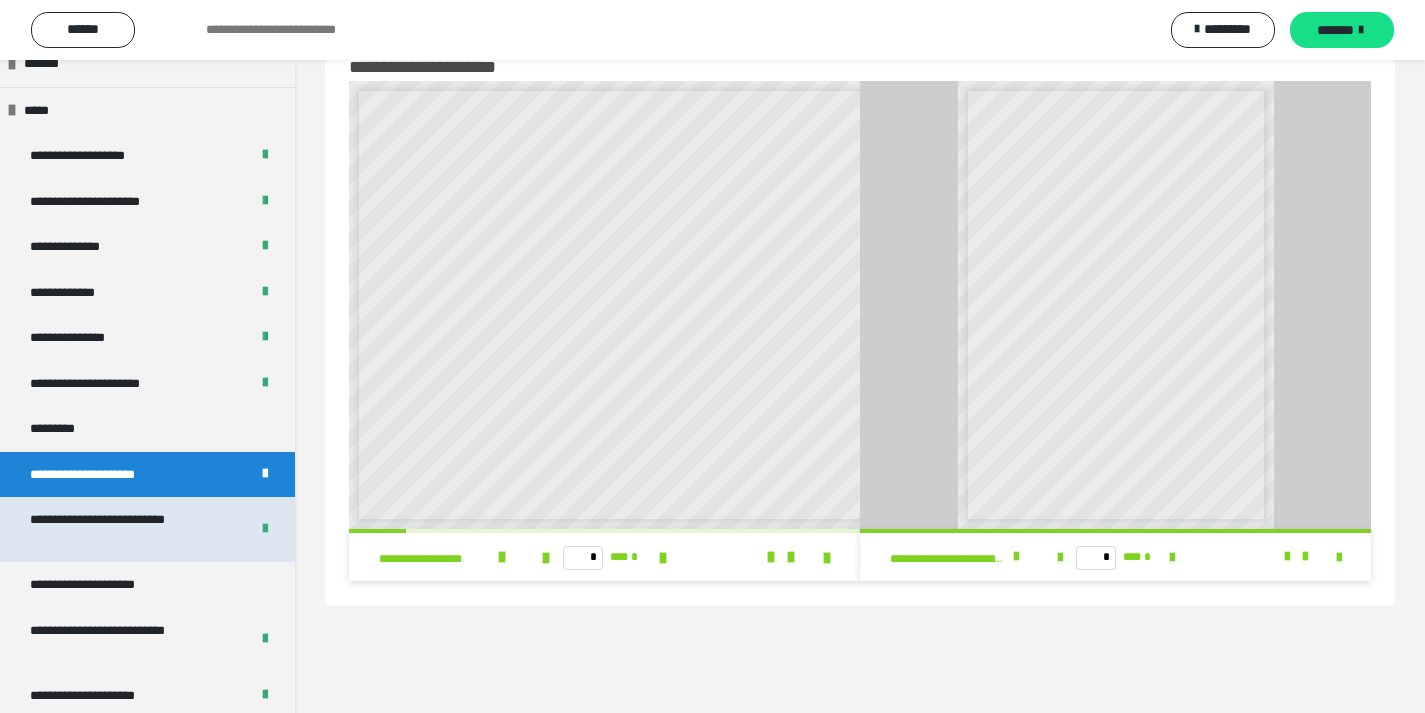 click on "**********" at bounding box center [124, 529] 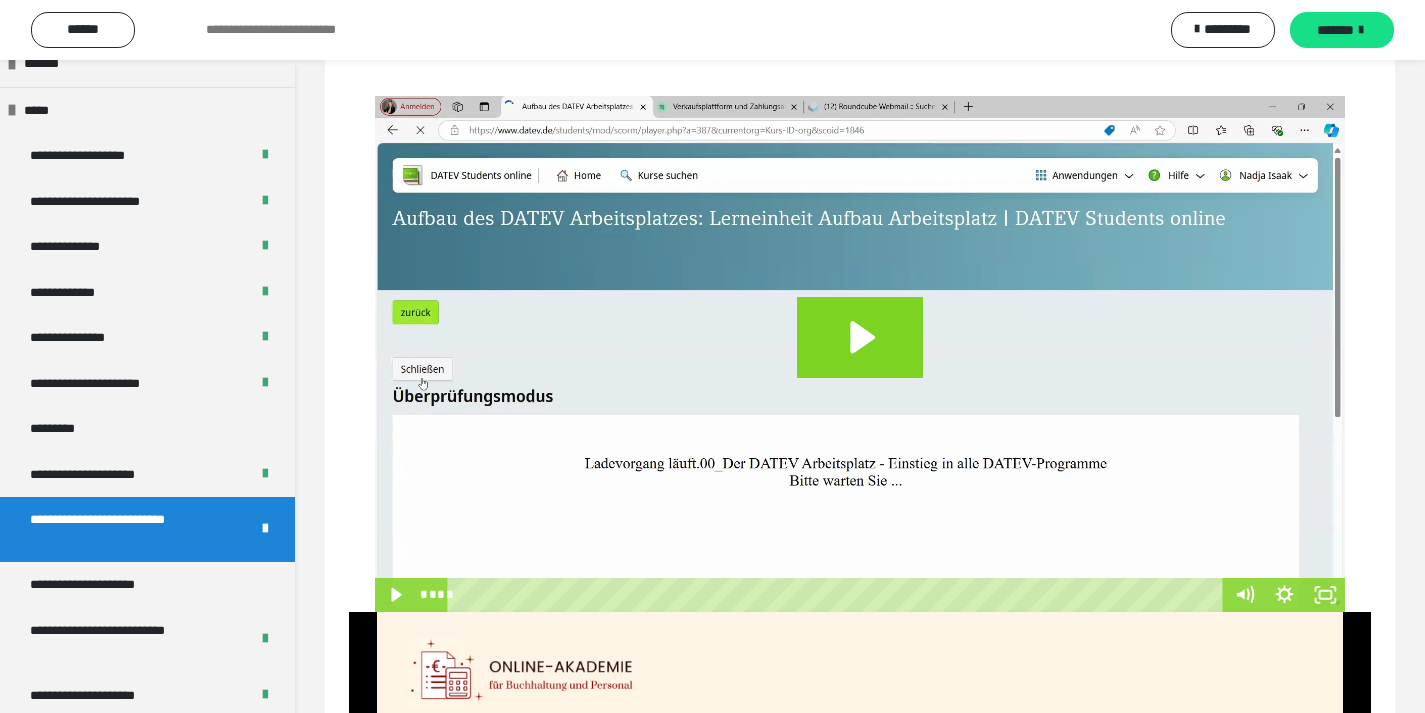 scroll, scrollTop: 0, scrollLeft: 0, axis: both 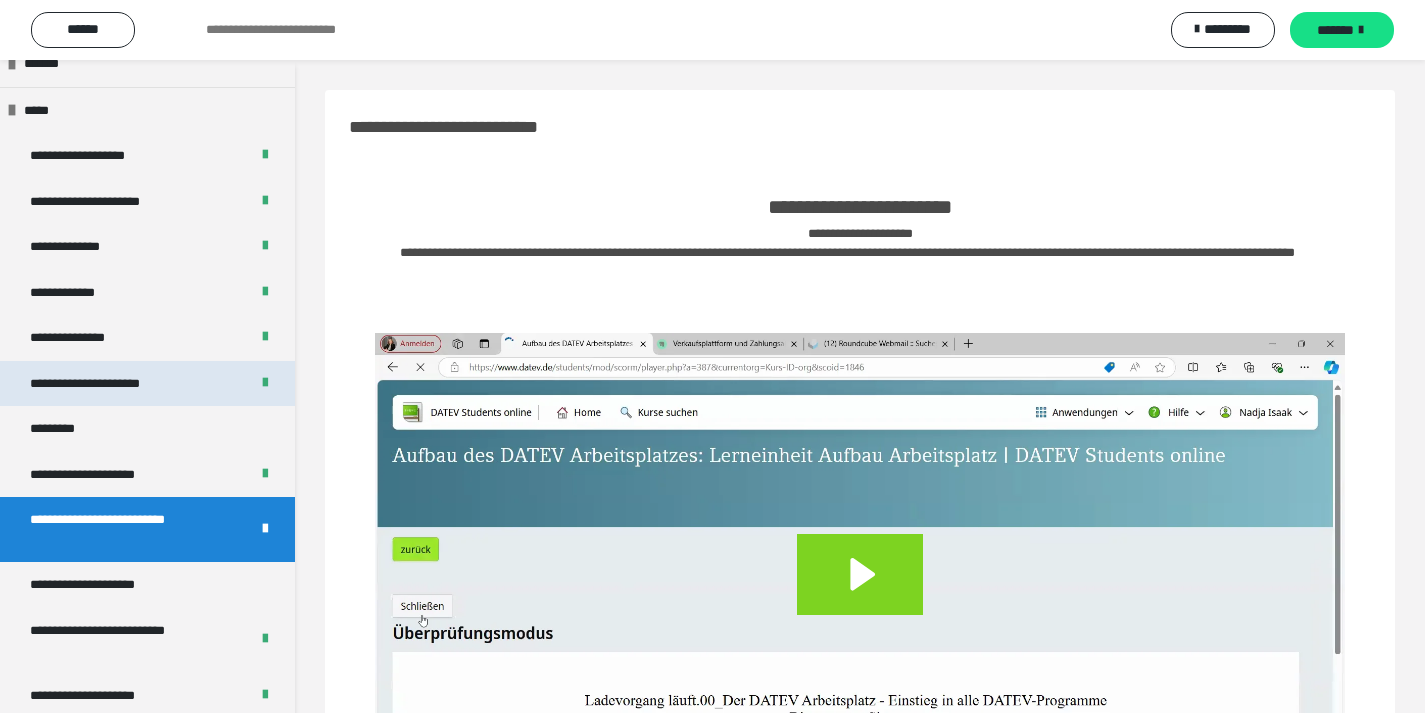 click on "**********" at bounding box center [118, 384] 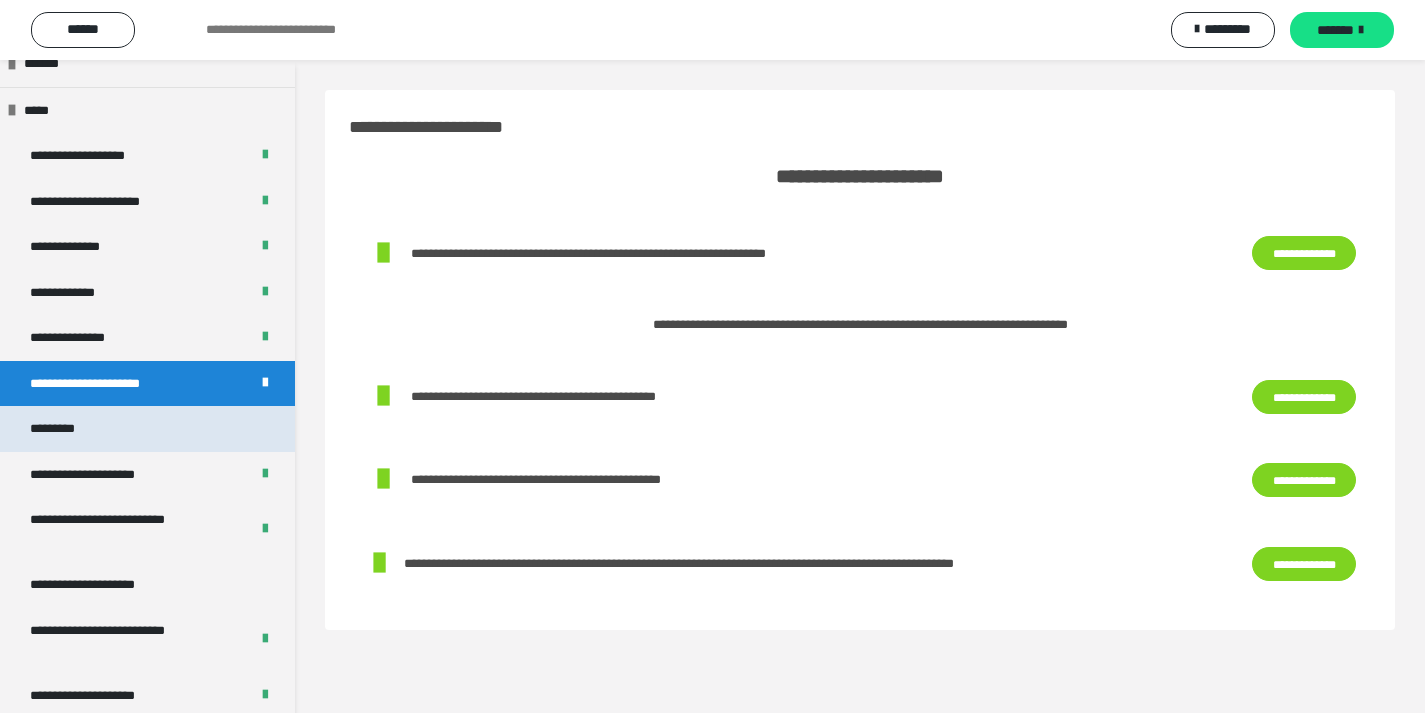 click on "*********" at bounding box center (68, 429) 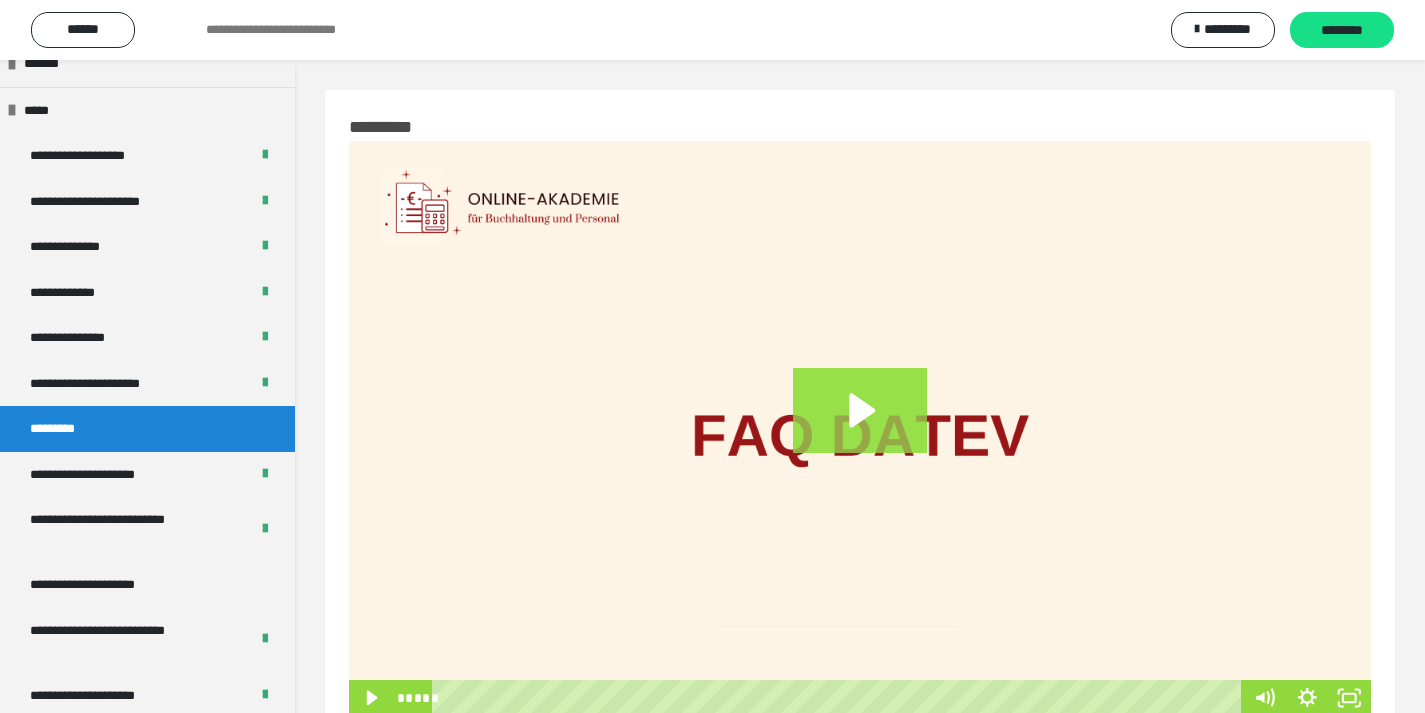 click 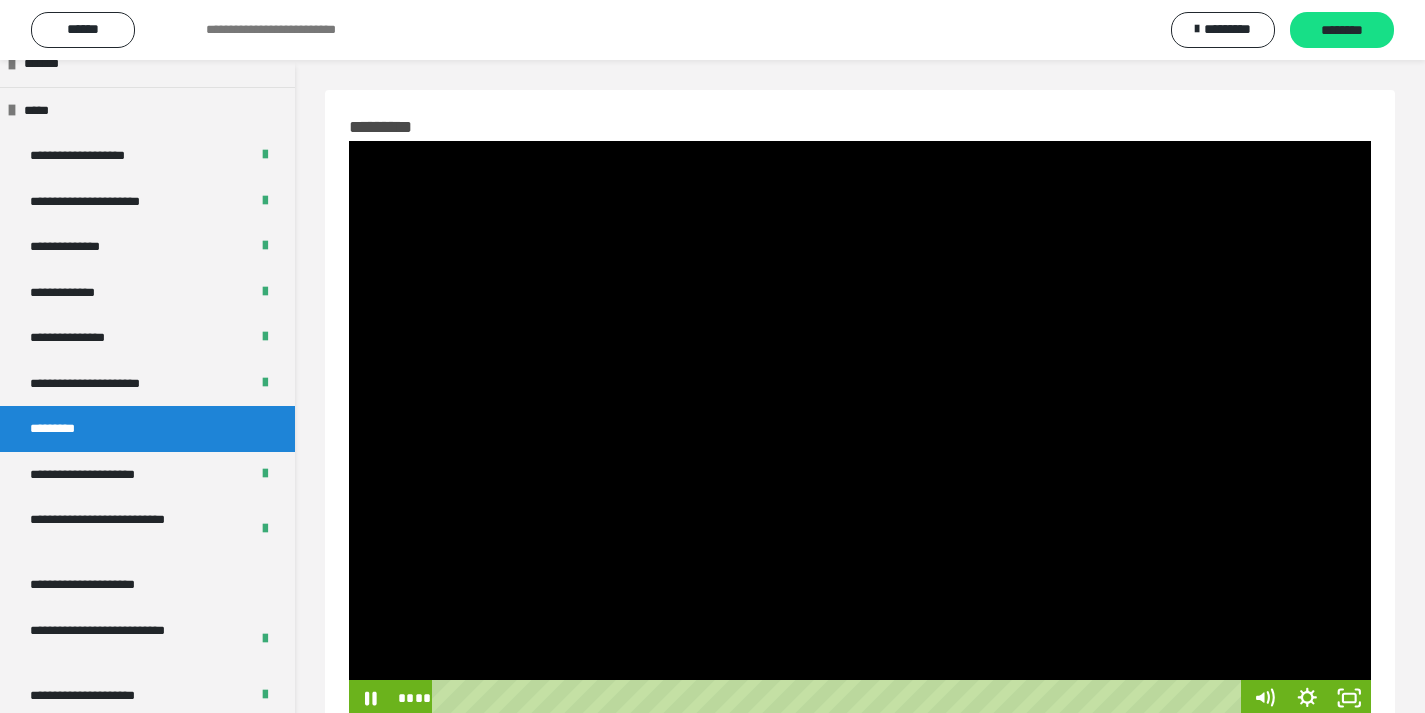 click on "**********" at bounding box center (860, 1564) 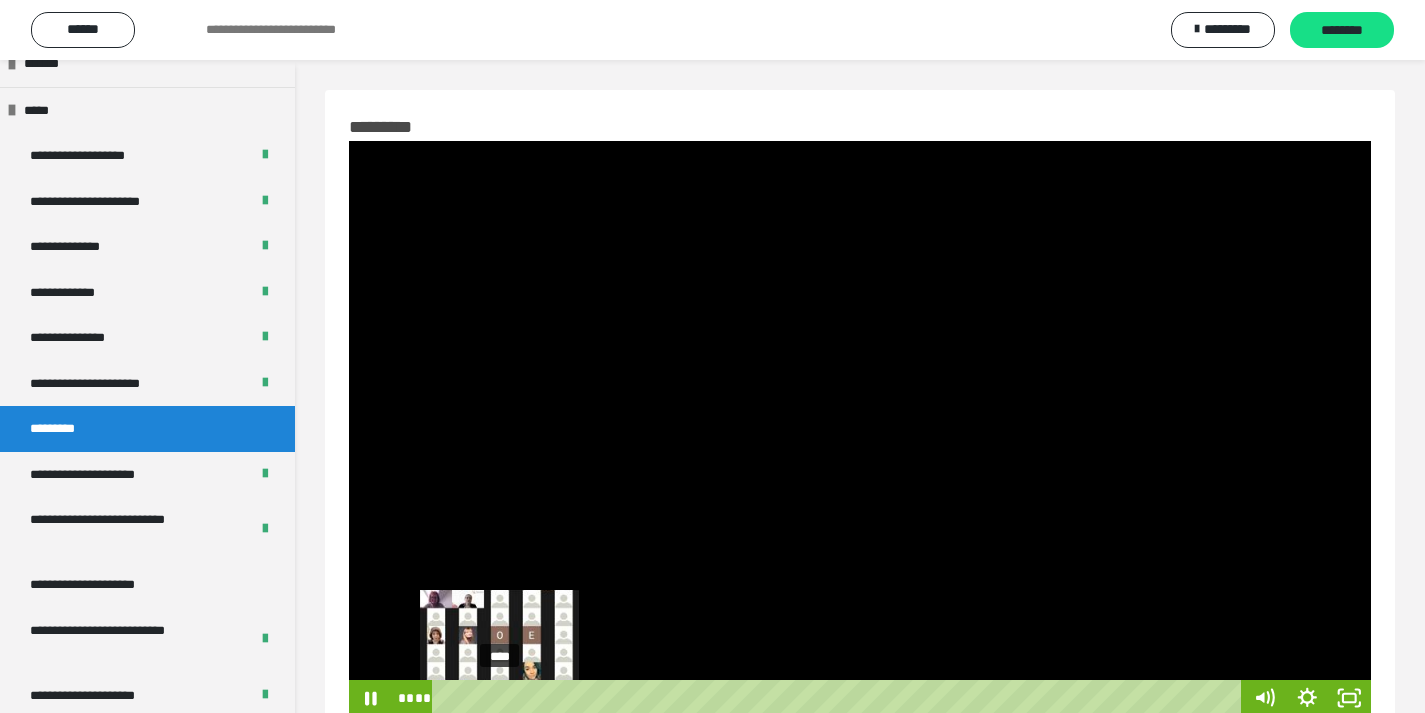 click on "****" at bounding box center (840, 698) 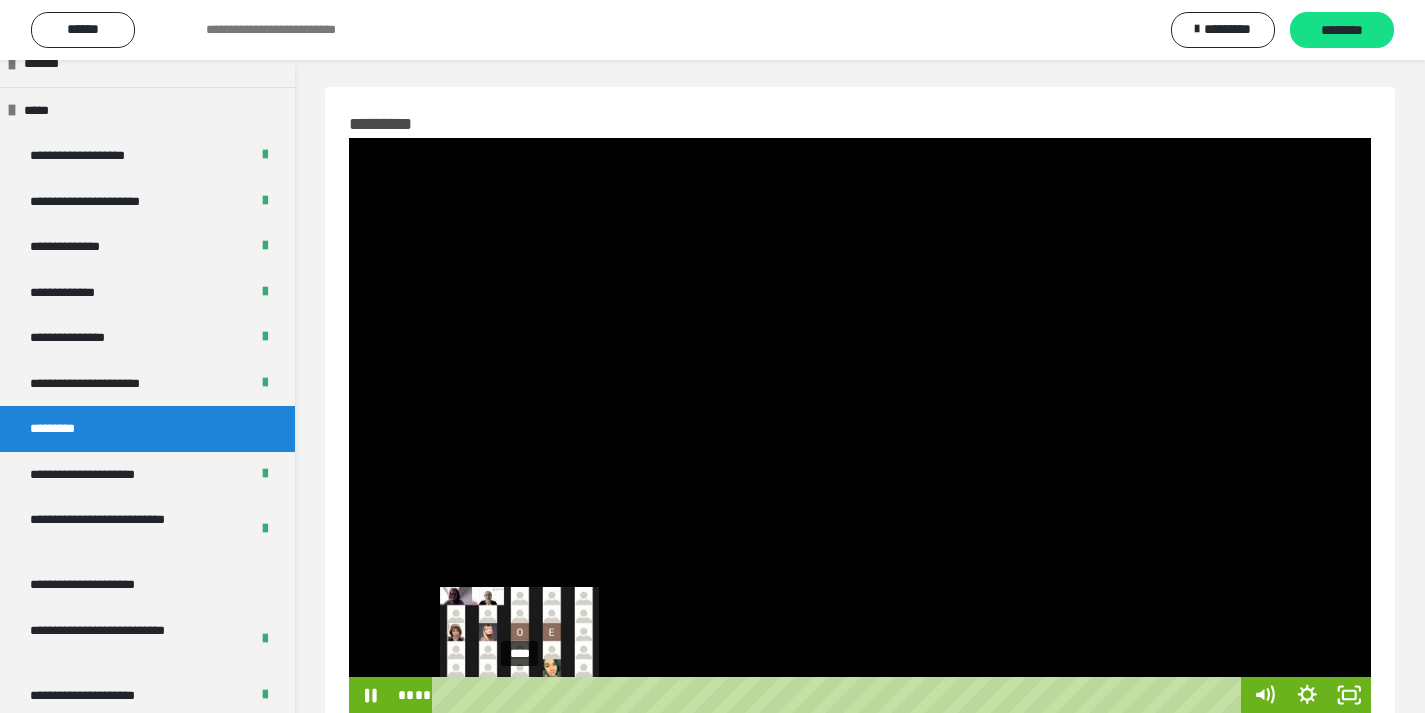 click on "****" at bounding box center (840, 695) 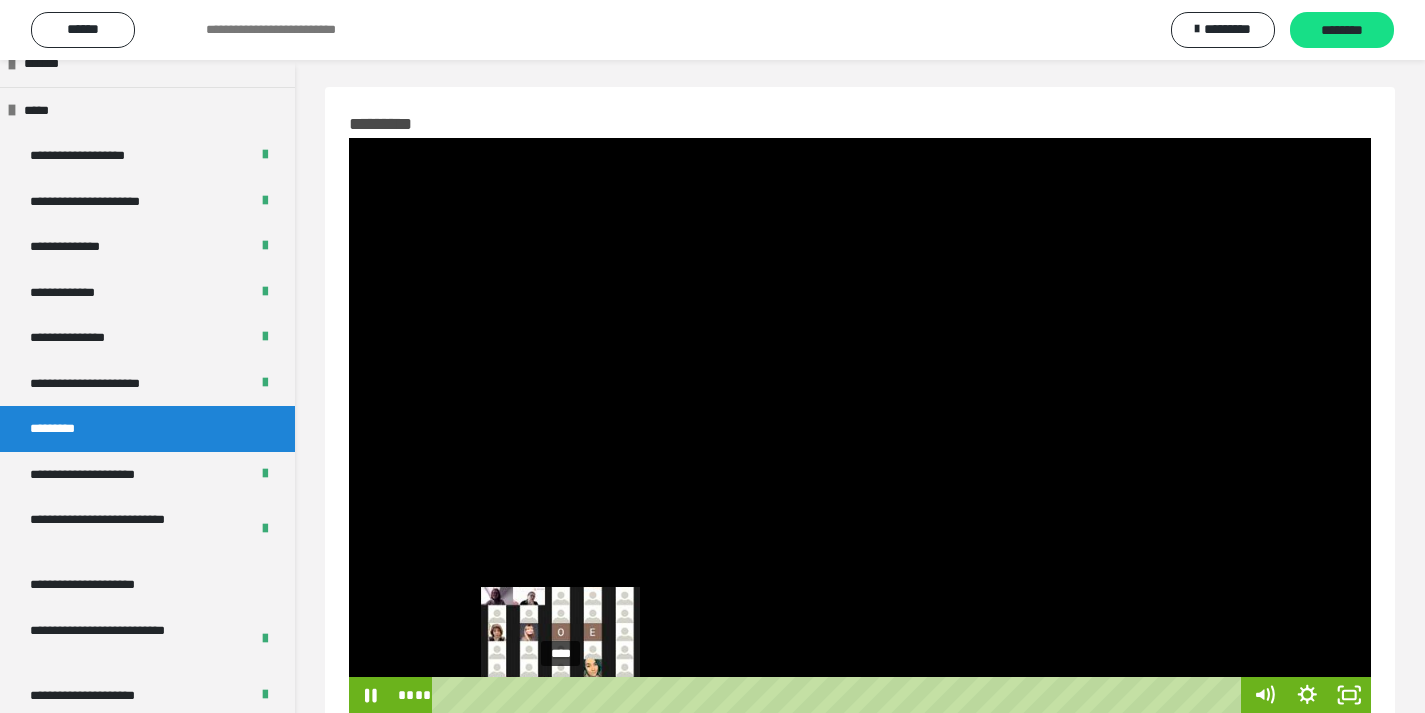 click on "****" at bounding box center (840, 695) 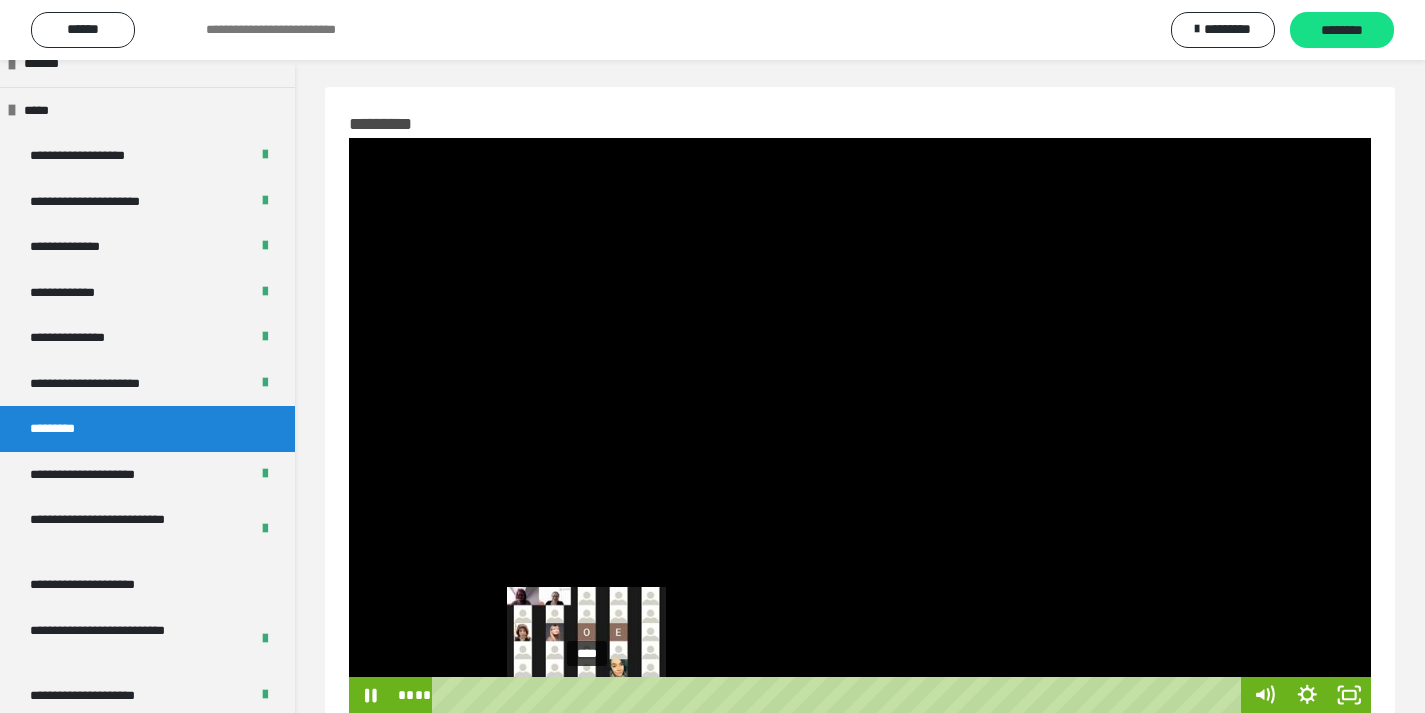 click on "****" at bounding box center [840, 695] 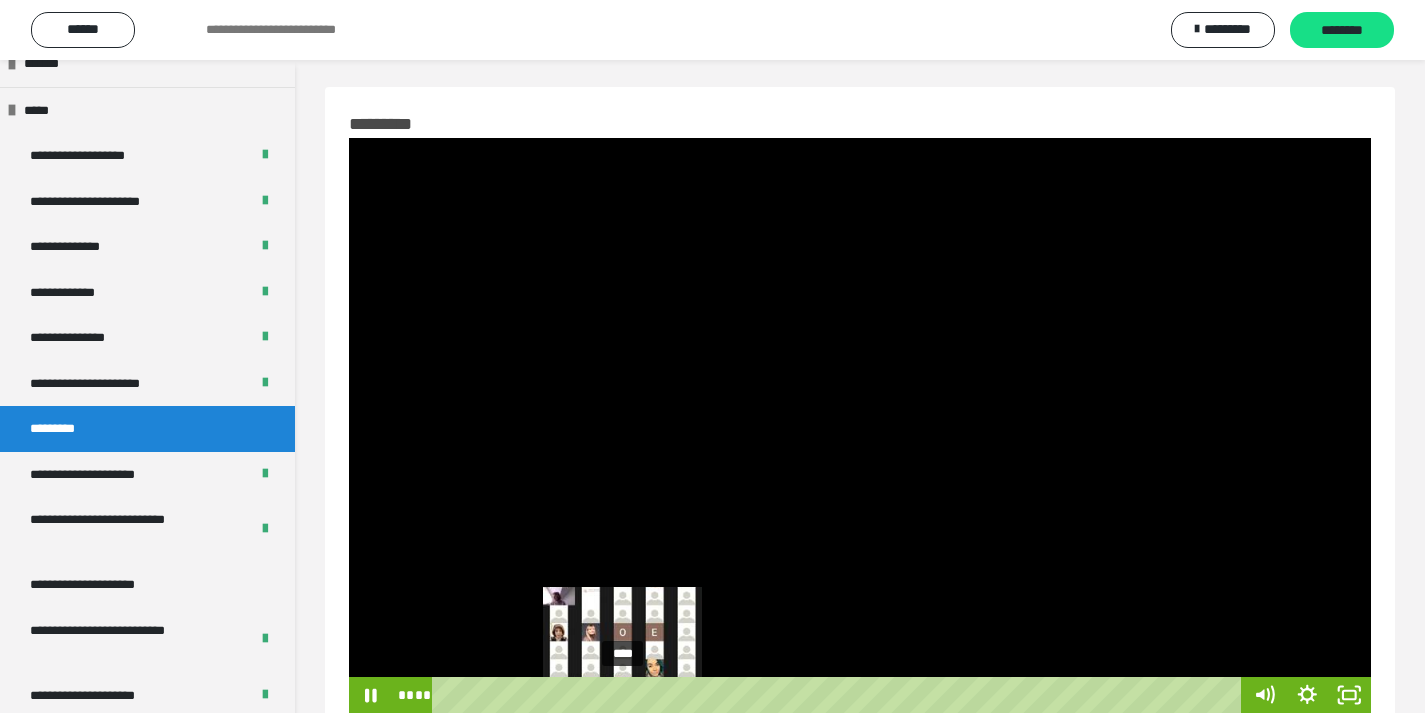 click on "****" at bounding box center [840, 695] 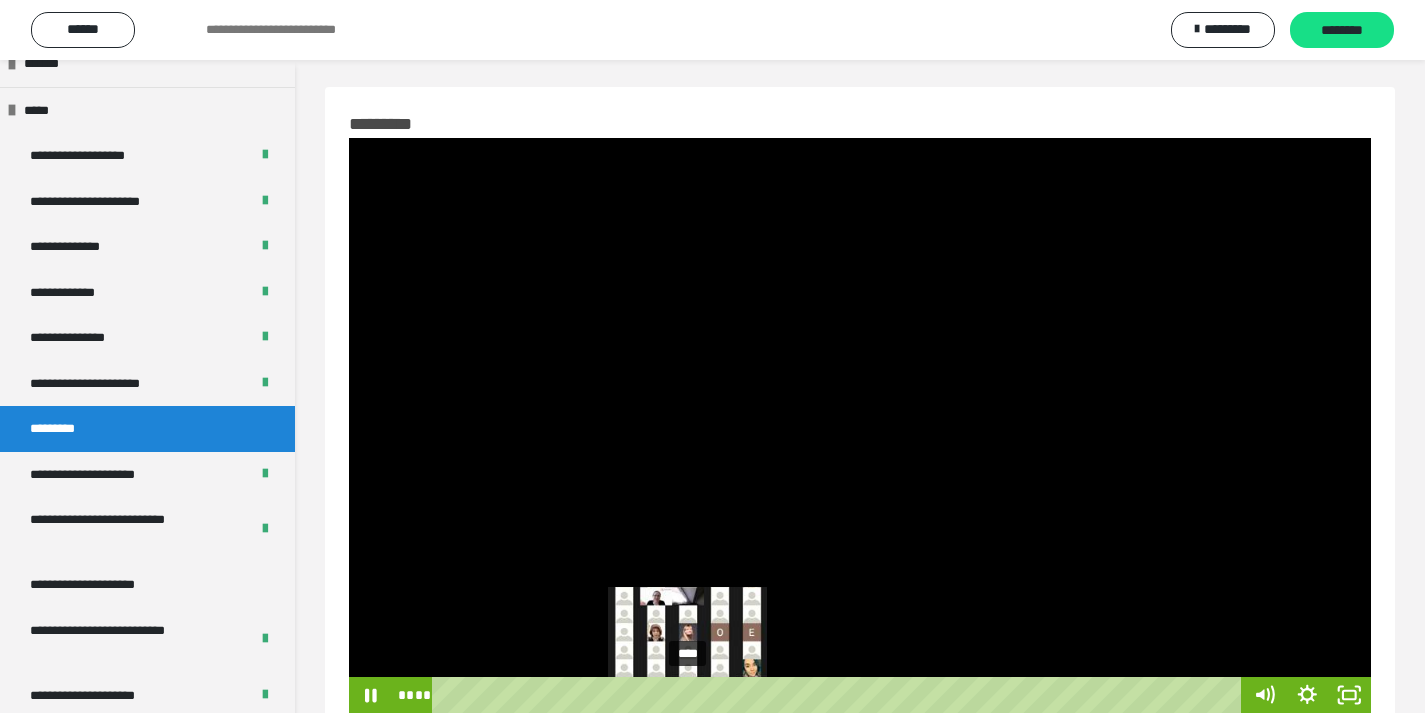 click on "****" at bounding box center (840, 695) 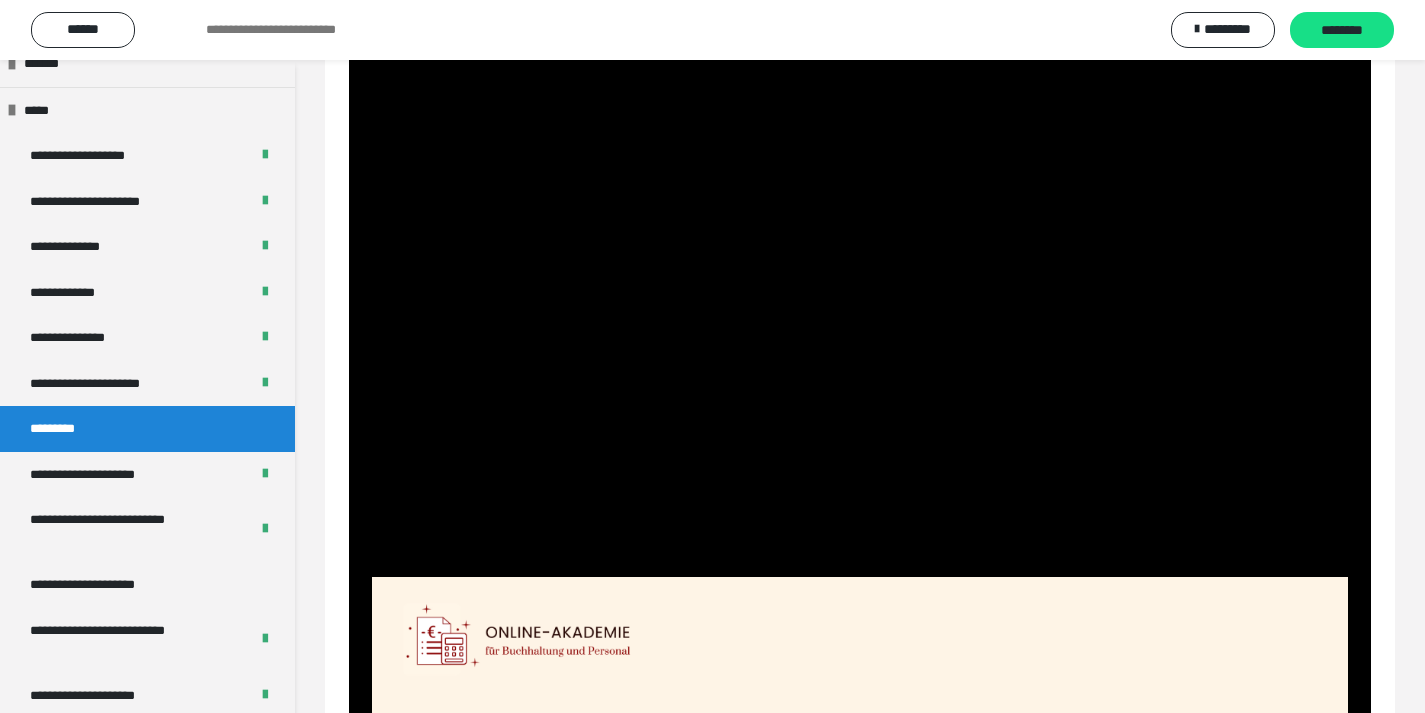 scroll, scrollTop: 0, scrollLeft: 0, axis: both 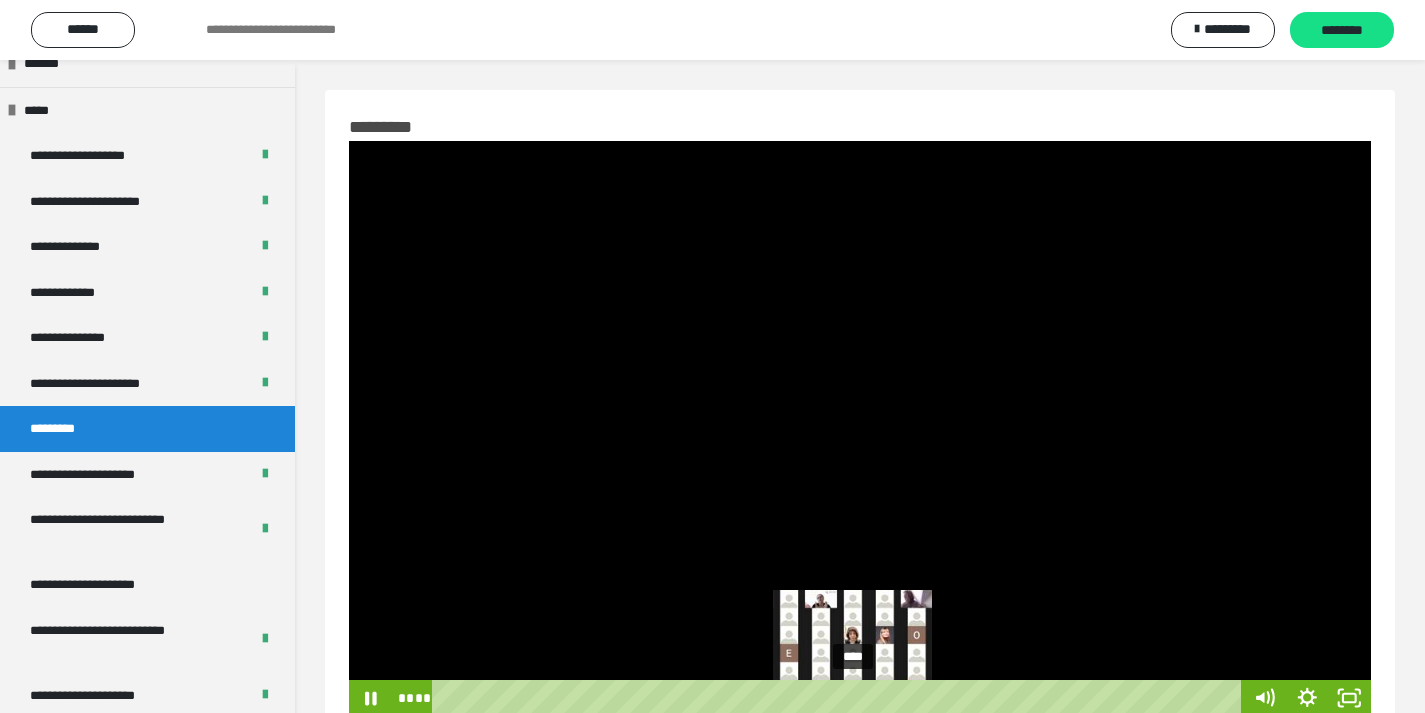 click on "****" at bounding box center [840, 698] 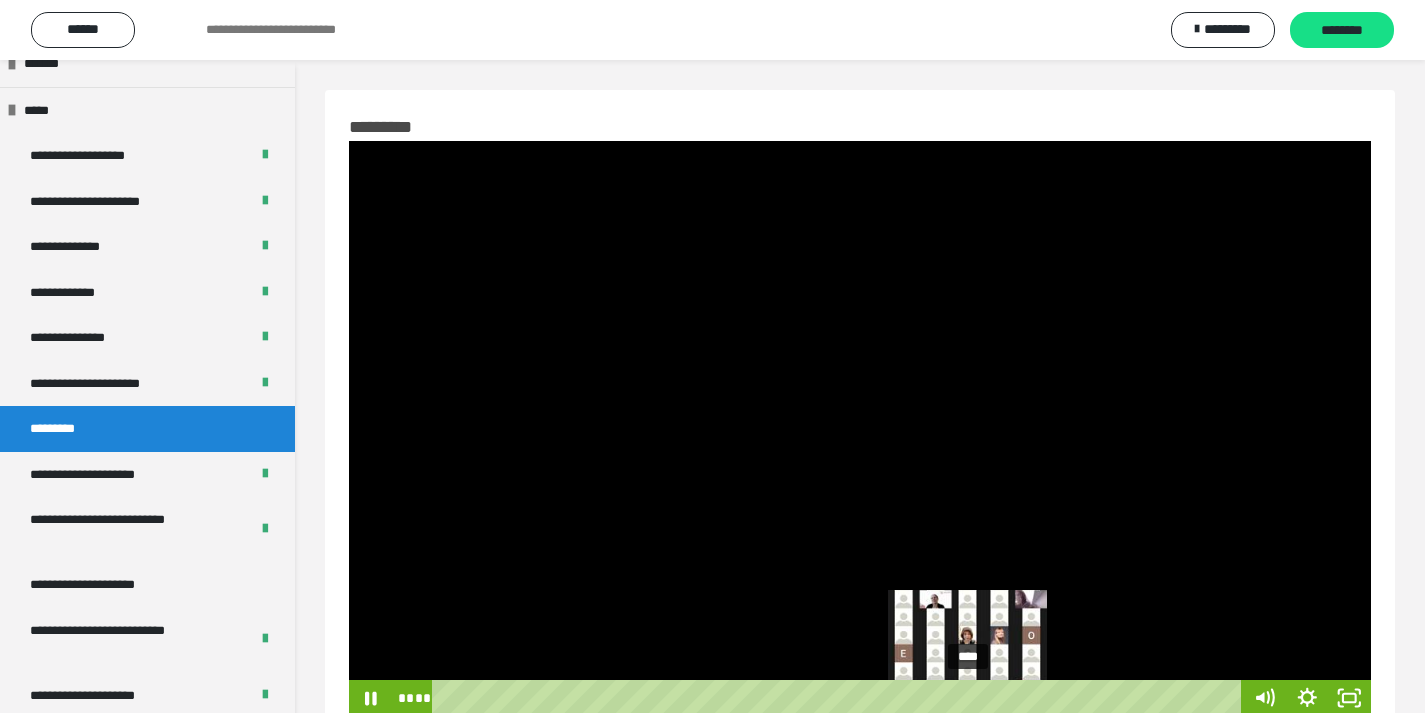 click on "****" at bounding box center [840, 698] 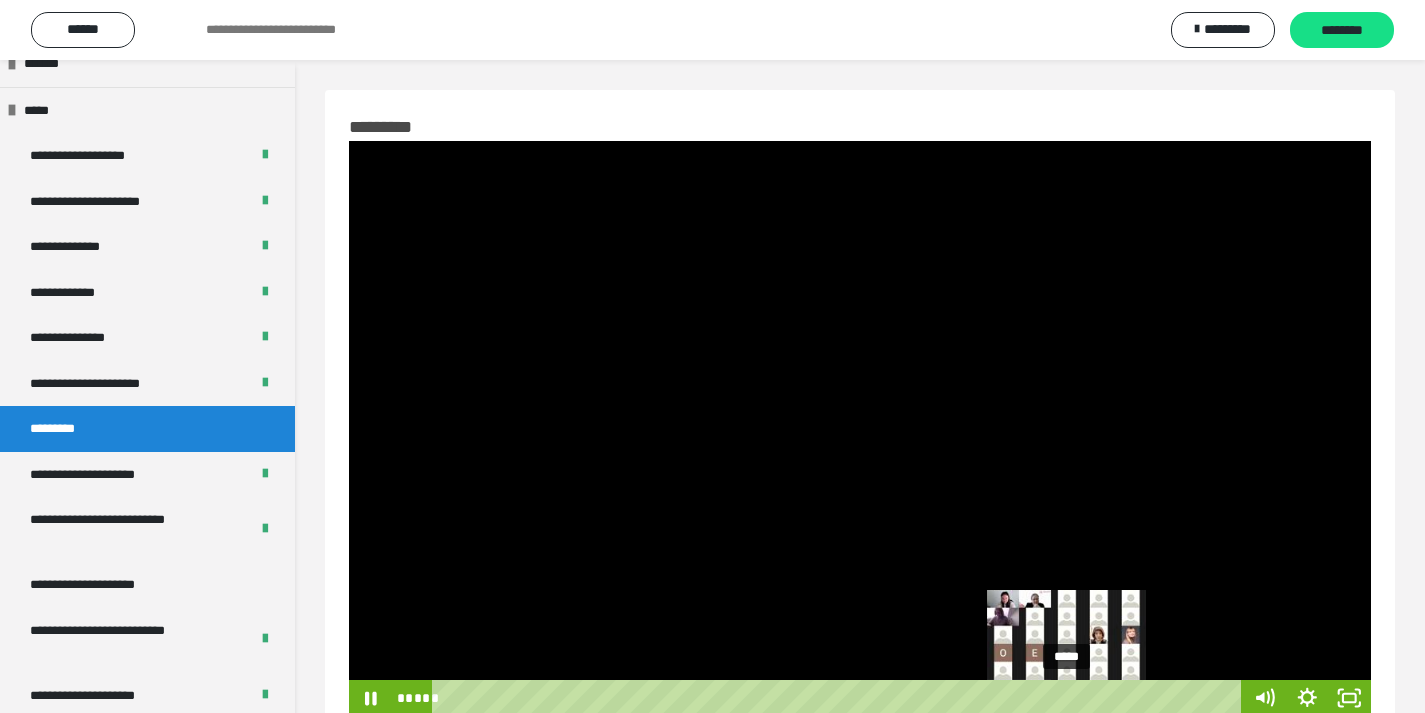 click on "*****" at bounding box center [840, 698] 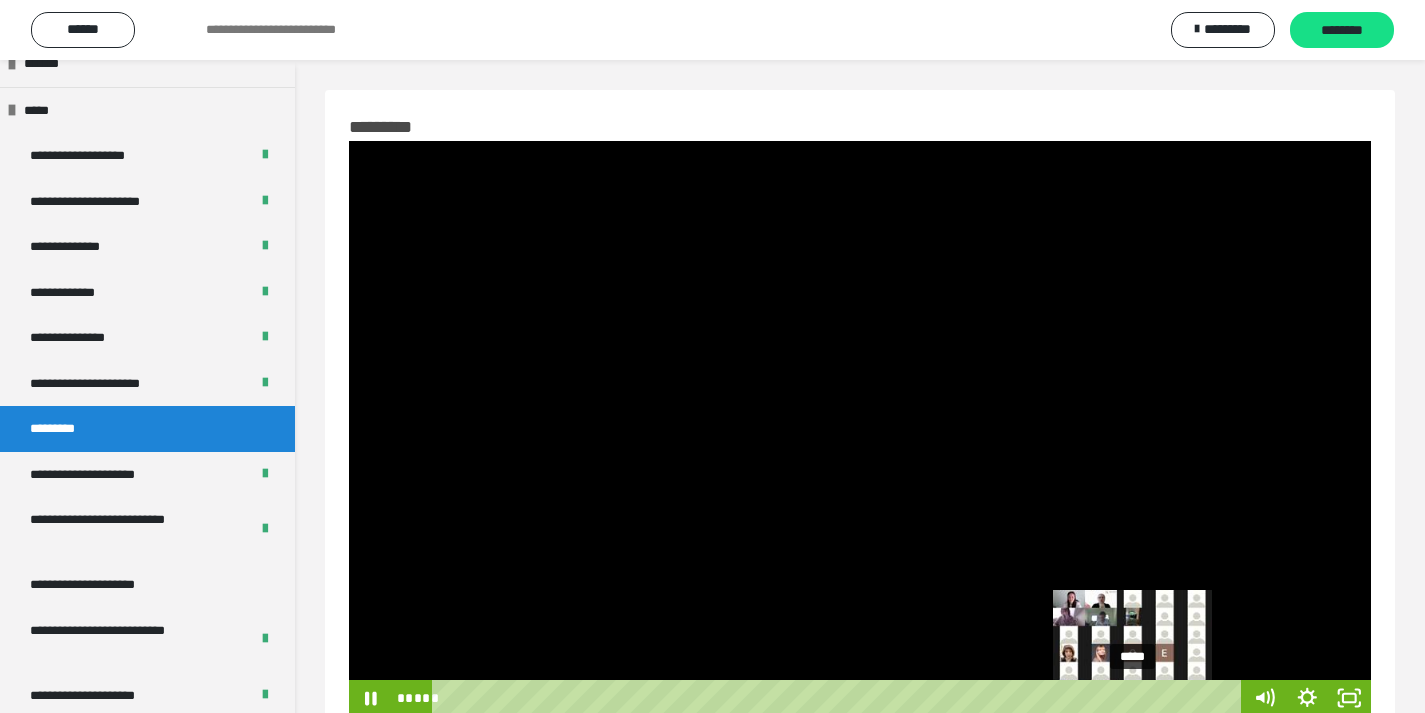 click on "*****" at bounding box center (840, 698) 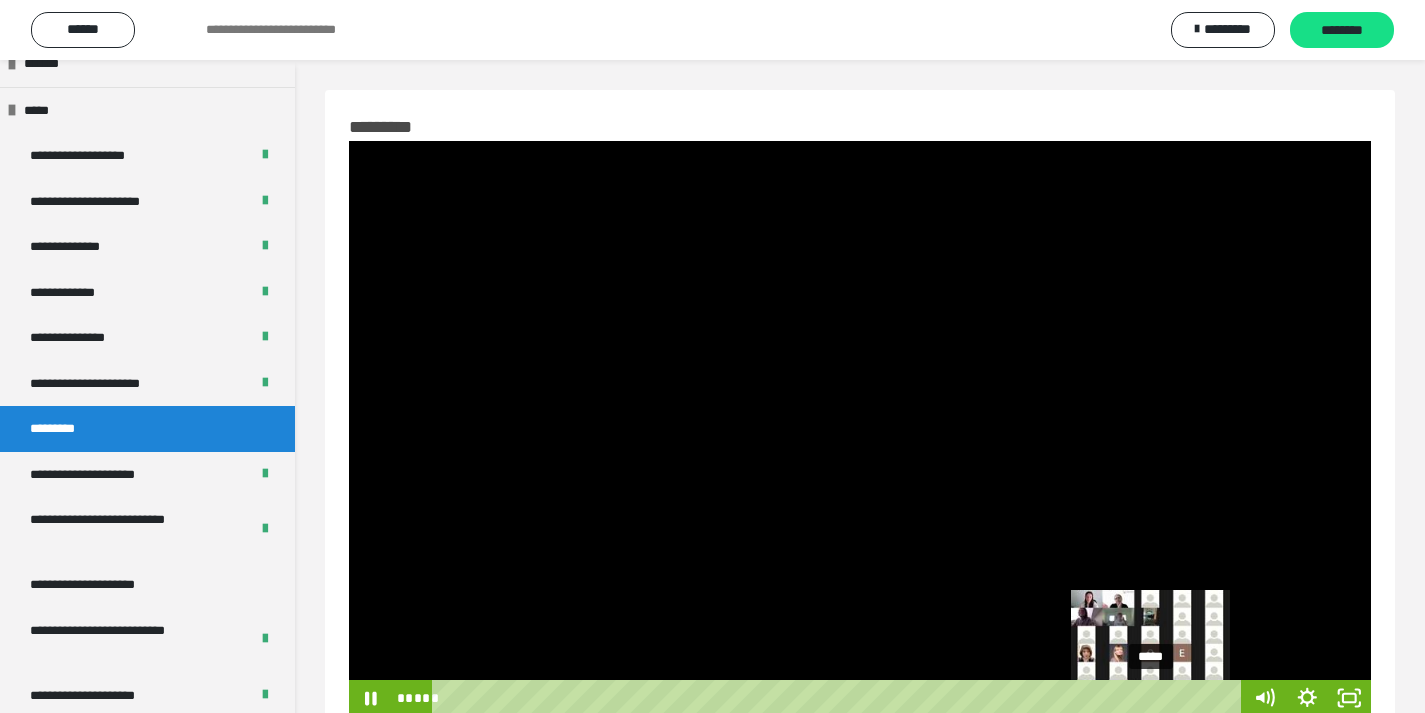 click on "*****" at bounding box center [840, 698] 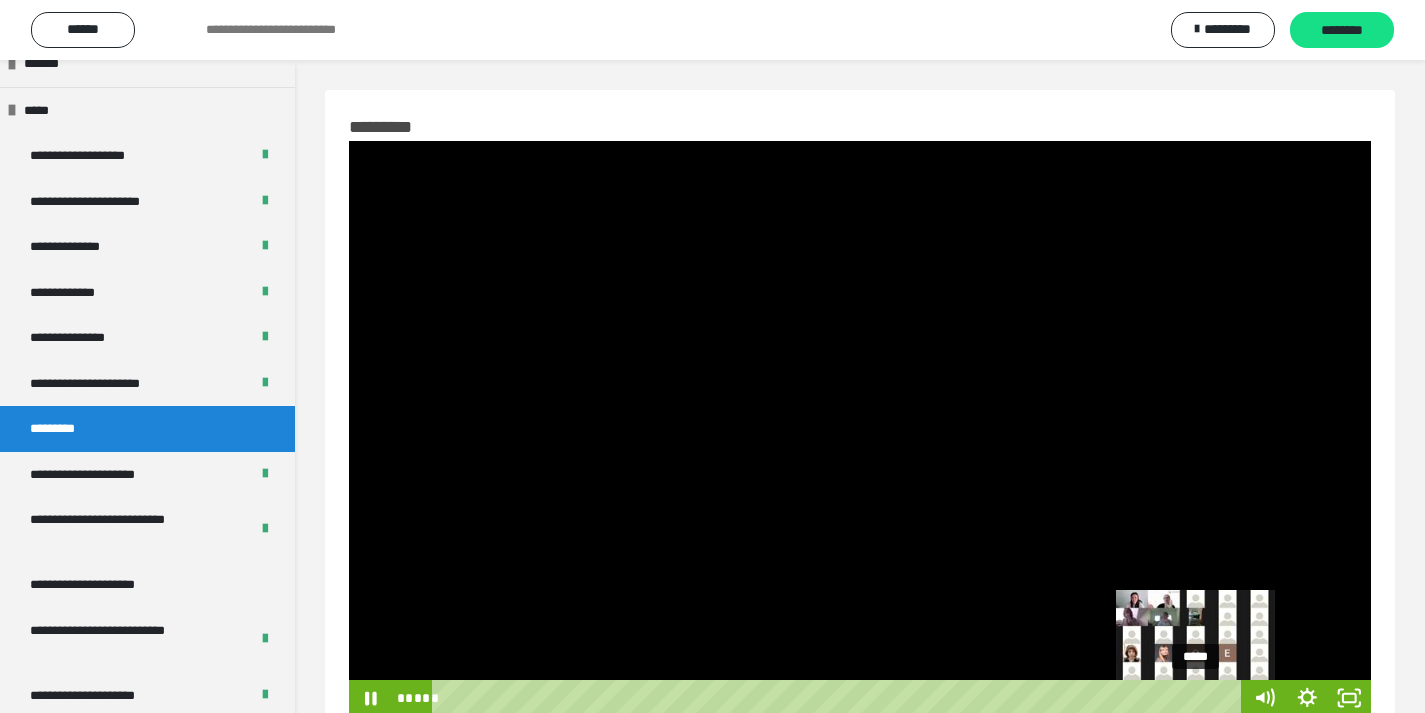 click on "*****" at bounding box center (840, 698) 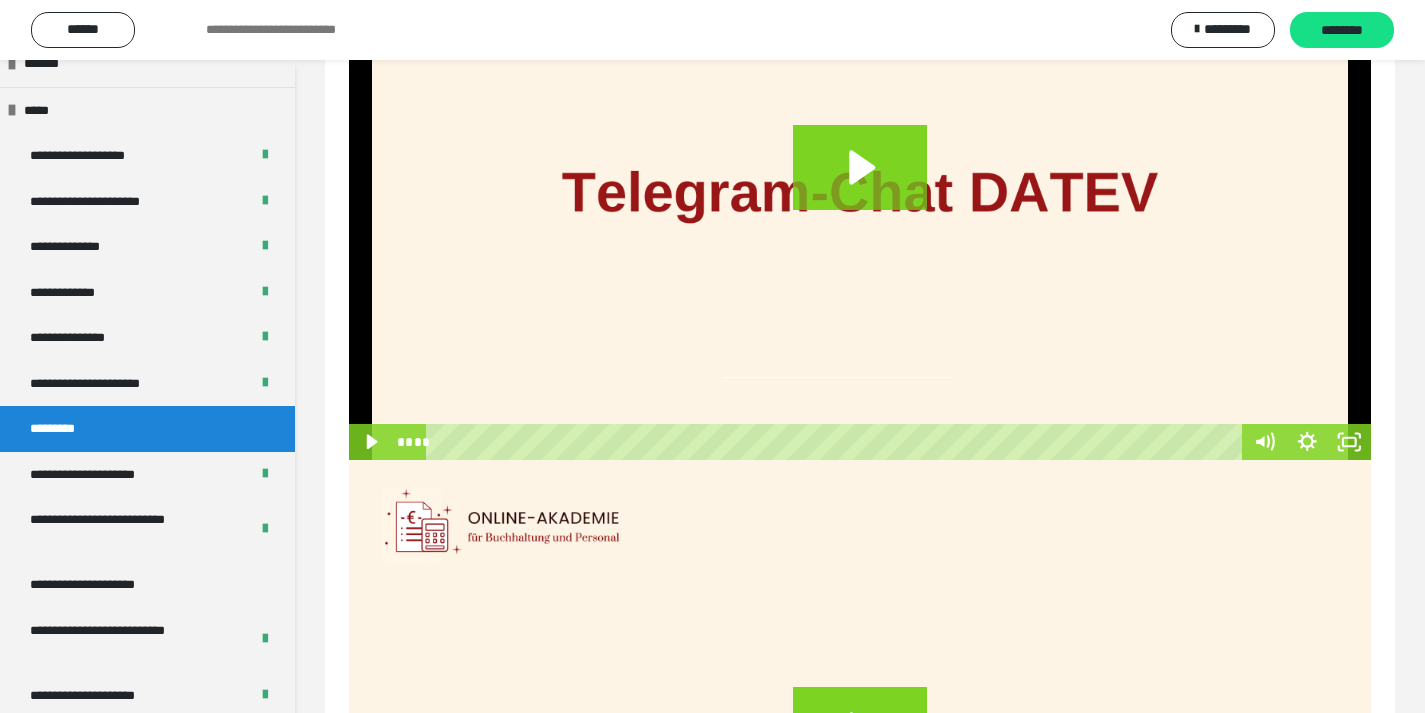 scroll, scrollTop: 803, scrollLeft: 0, axis: vertical 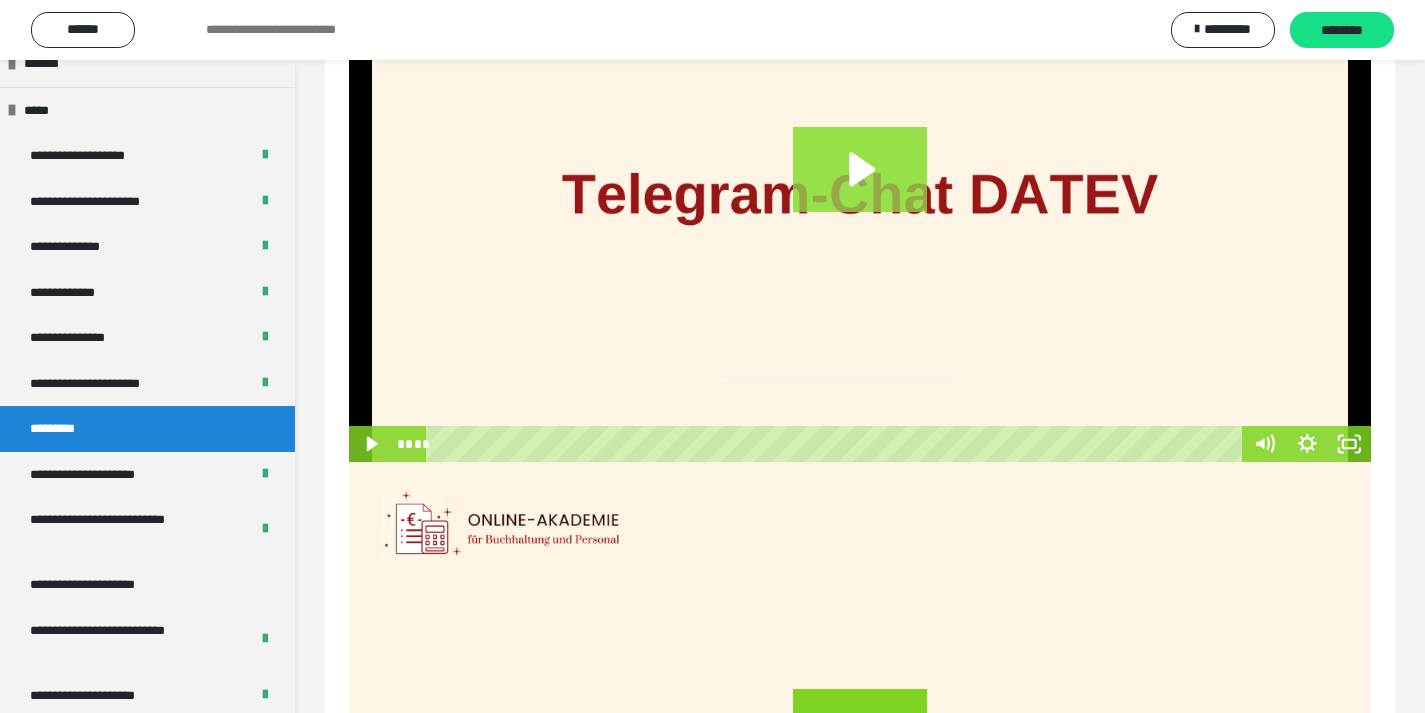 click 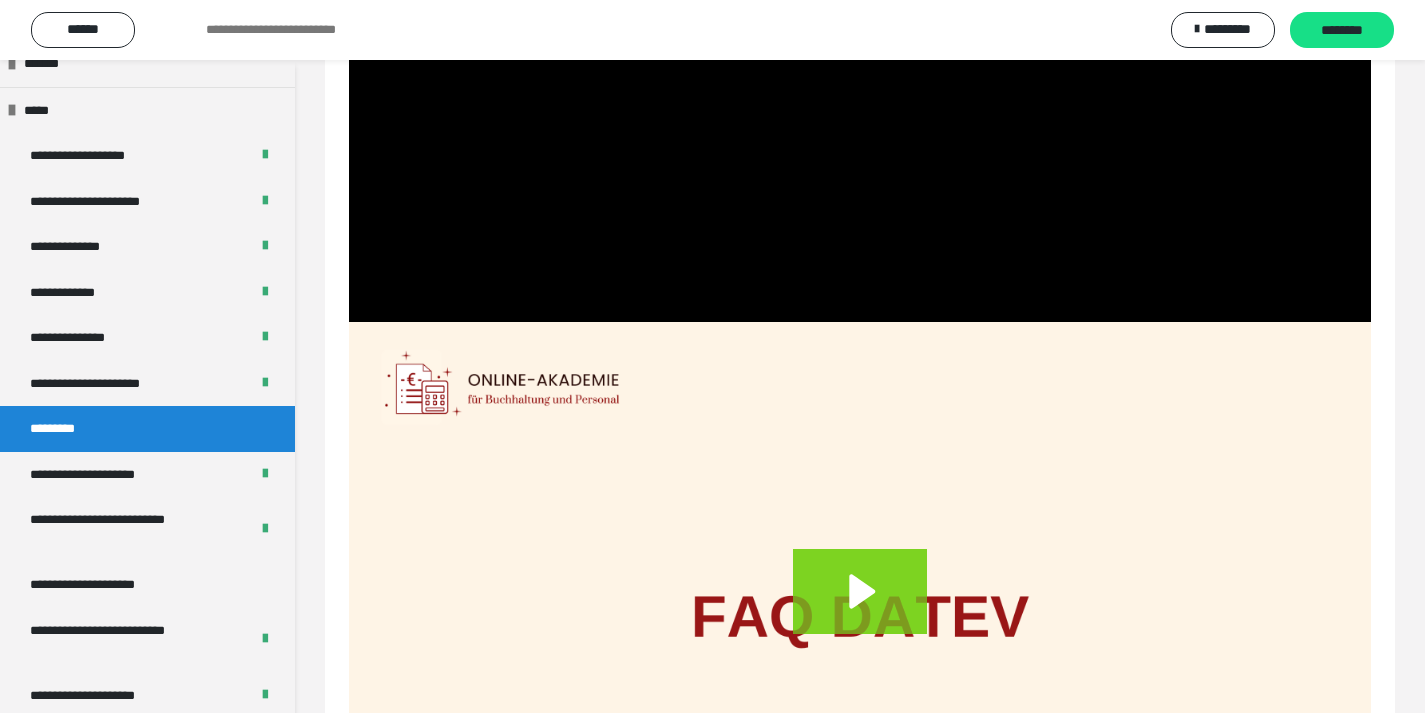 scroll, scrollTop: 916, scrollLeft: 0, axis: vertical 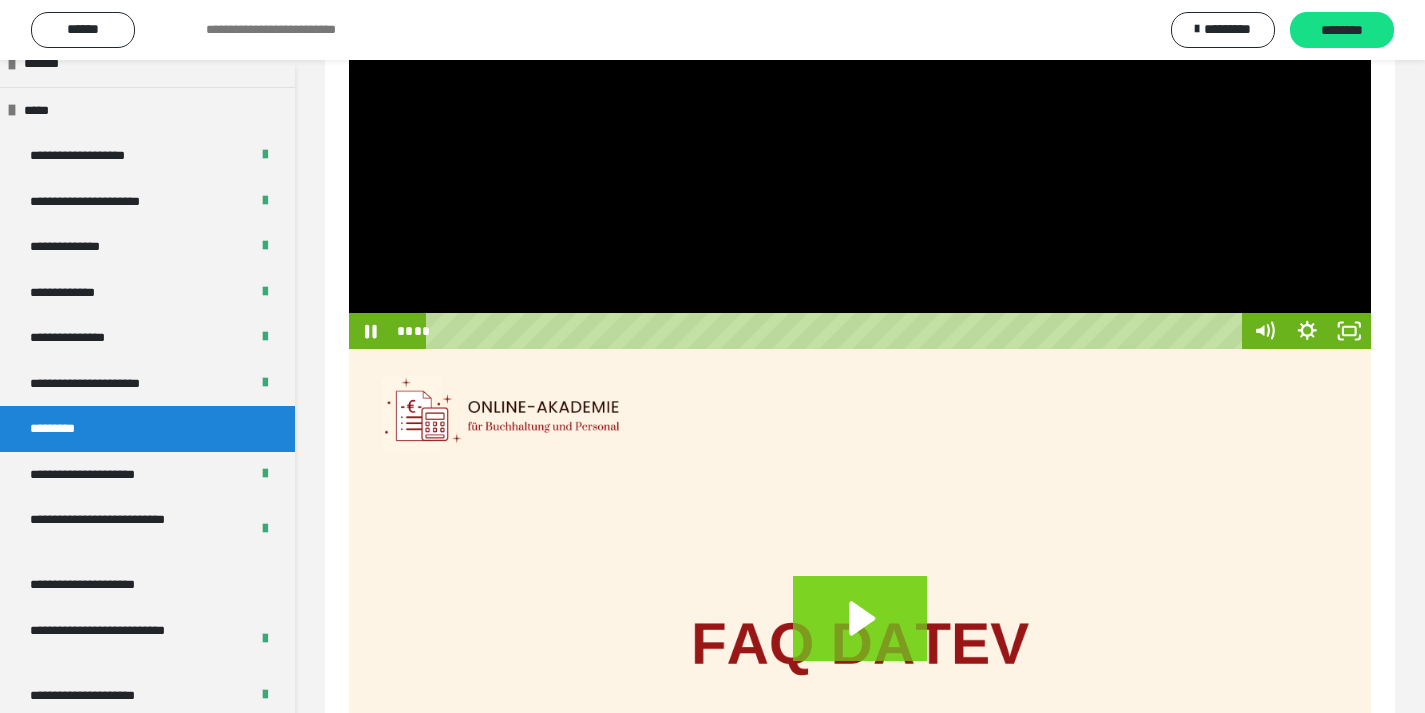 click at bounding box center (860, 74) 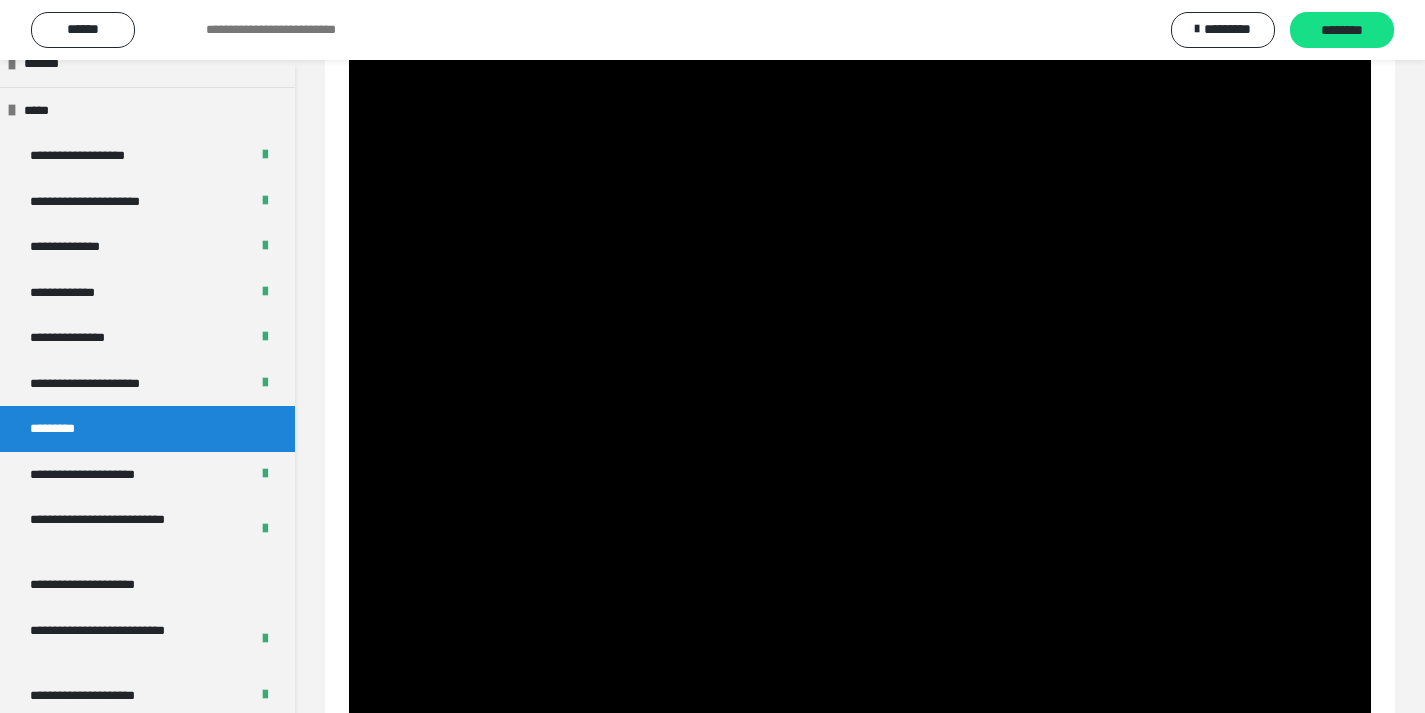 scroll, scrollTop: 290, scrollLeft: 0, axis: vertical 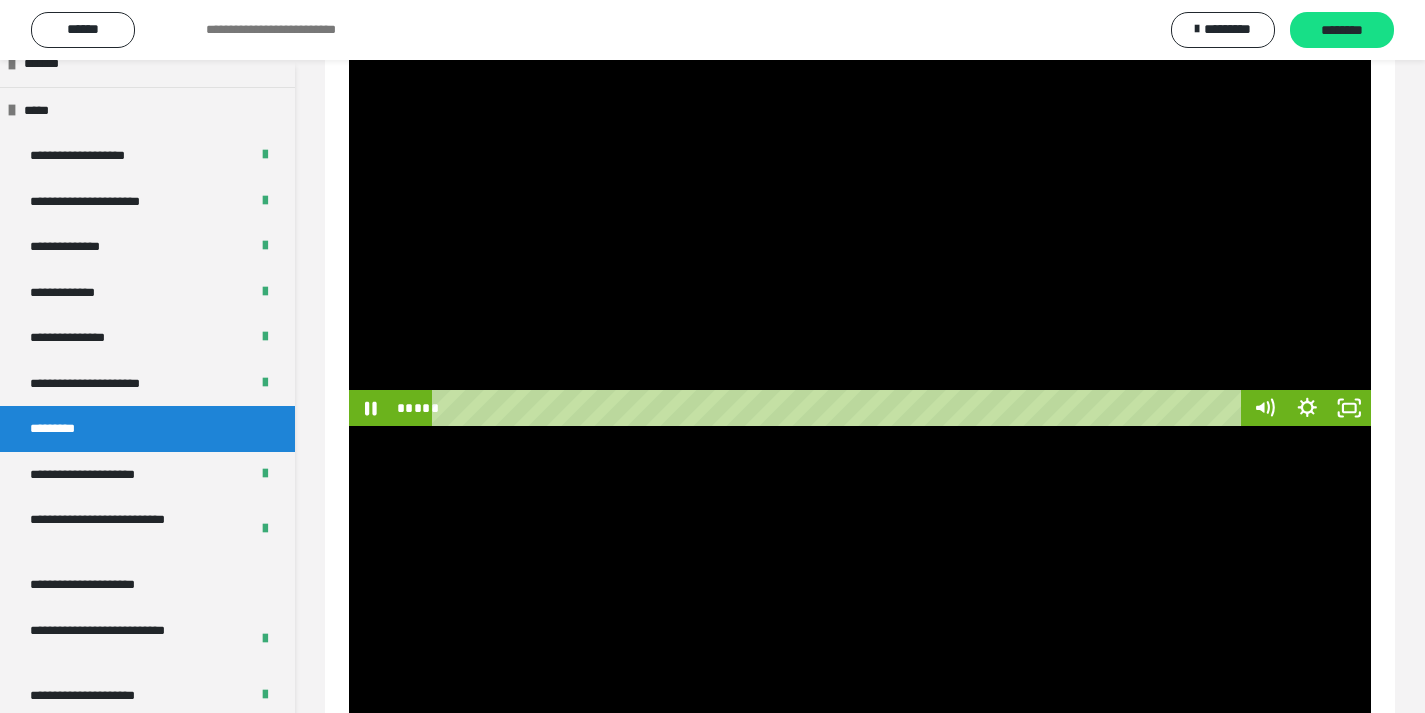 click at bounding box center [860, 138] 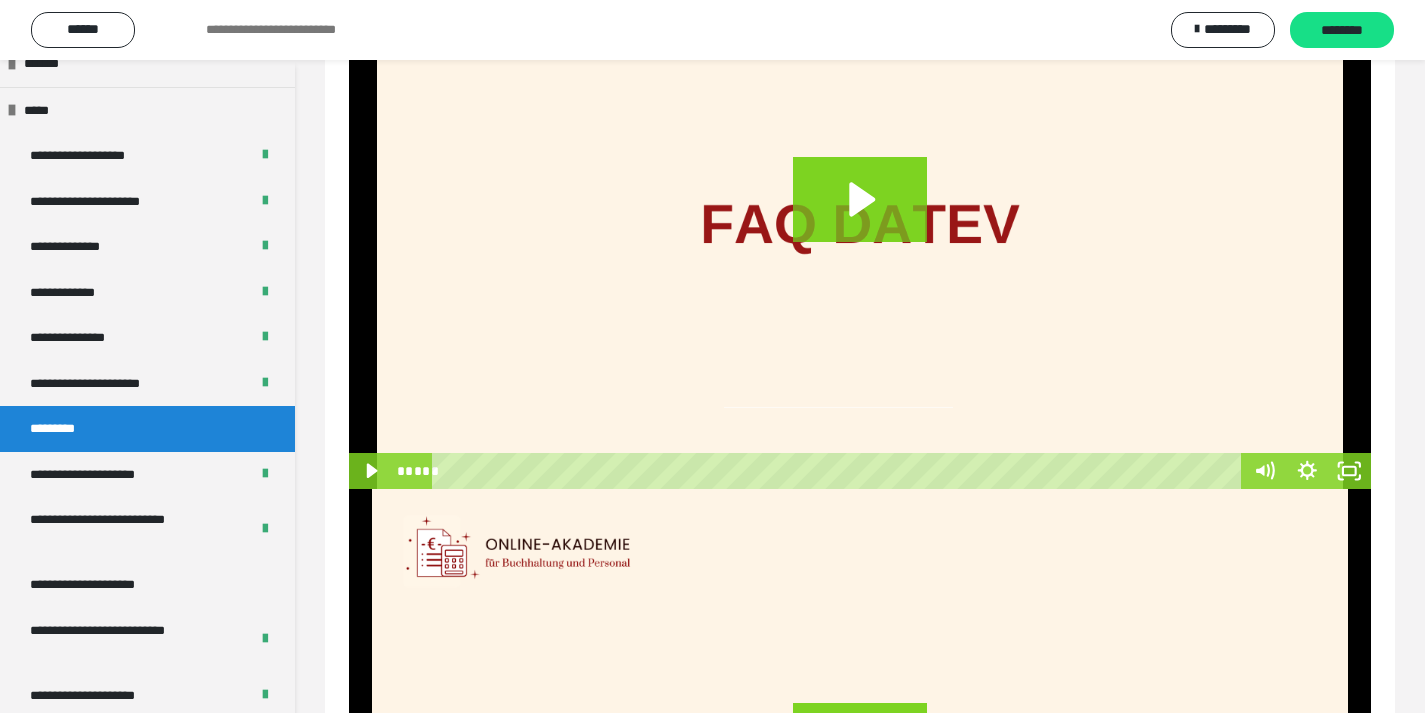scroll, scrollTop: 2064, scrollLeft: 0, axis: vertical 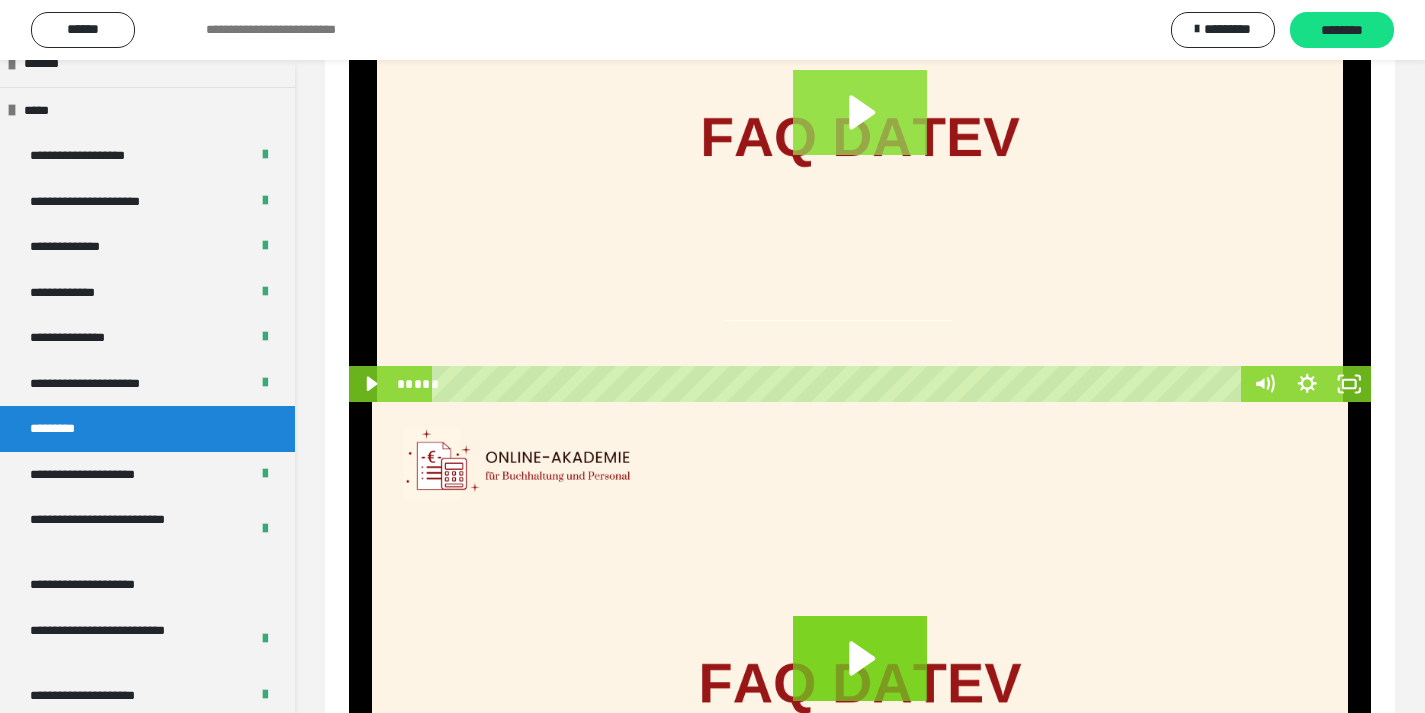 click 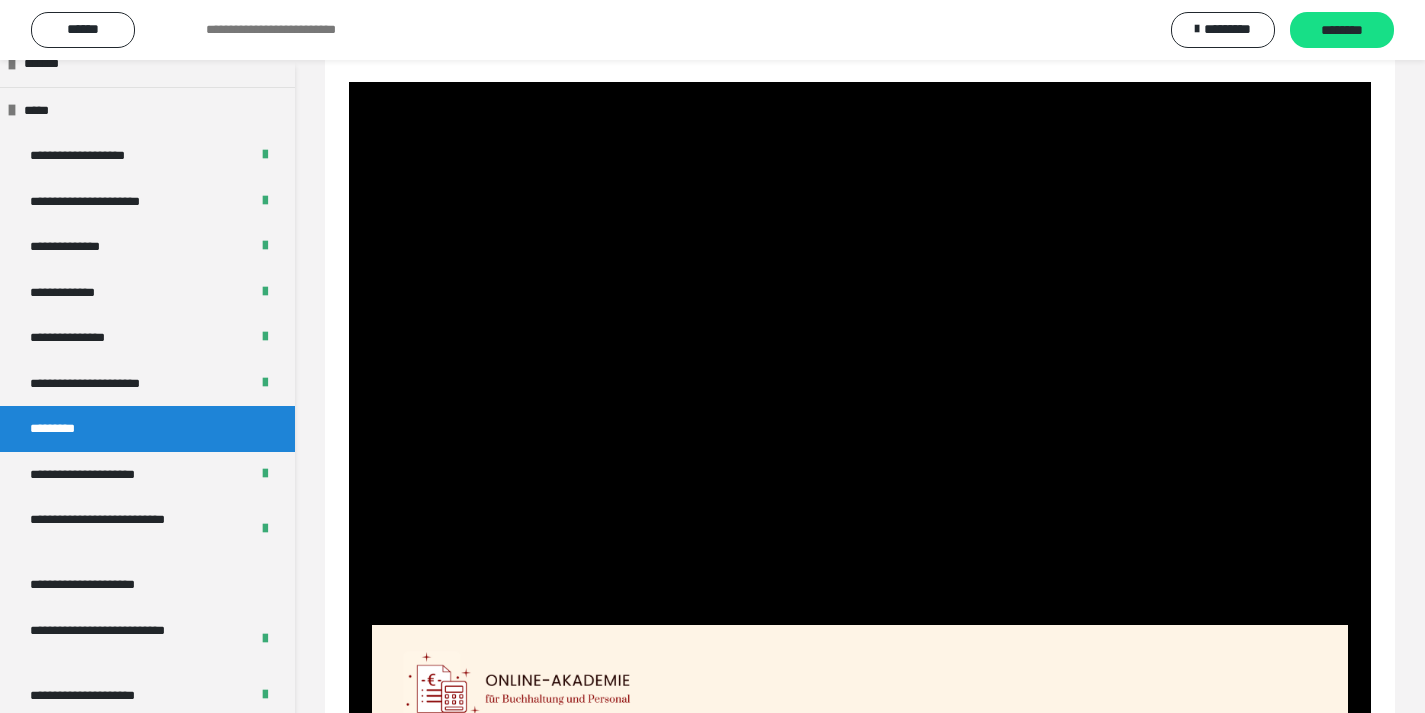 scroll, scrollTop: 1839, scrollLeft: 0, axis: vertical 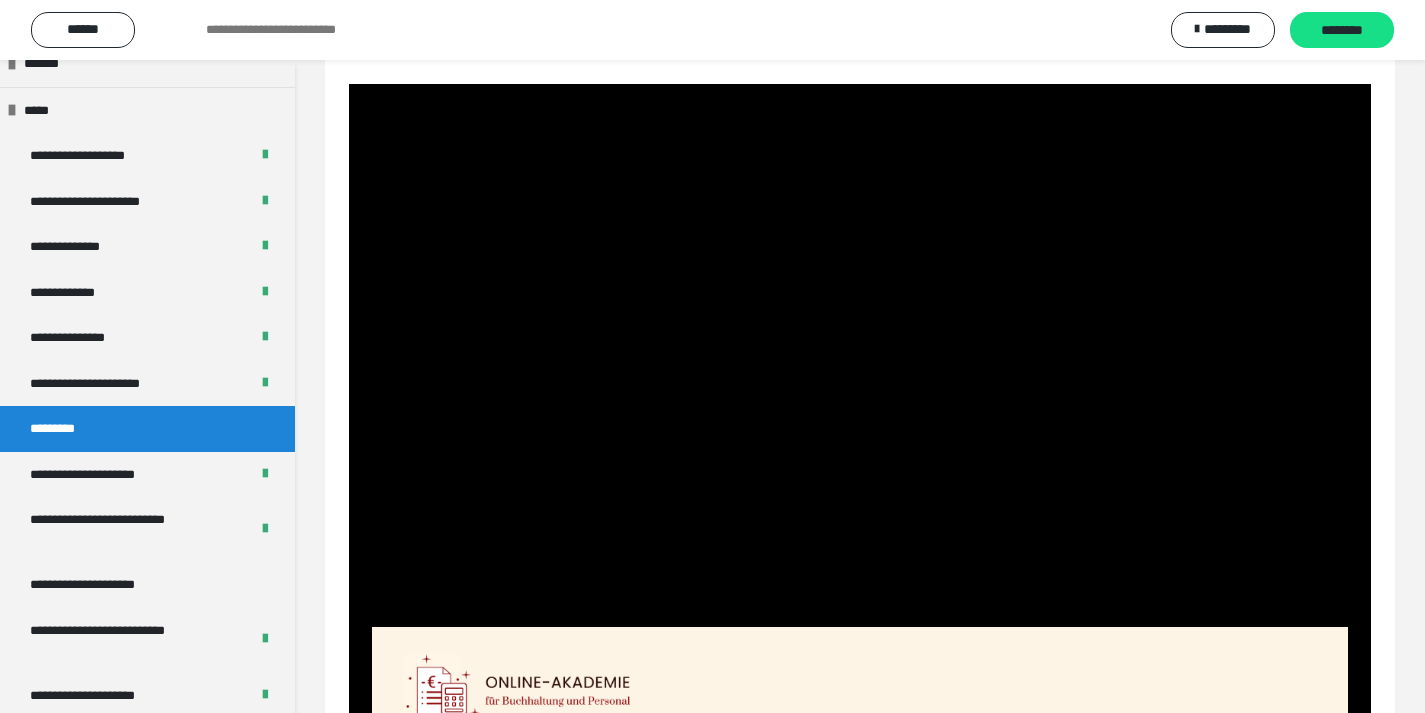 click on "**********" at bounding box center [860, -275] 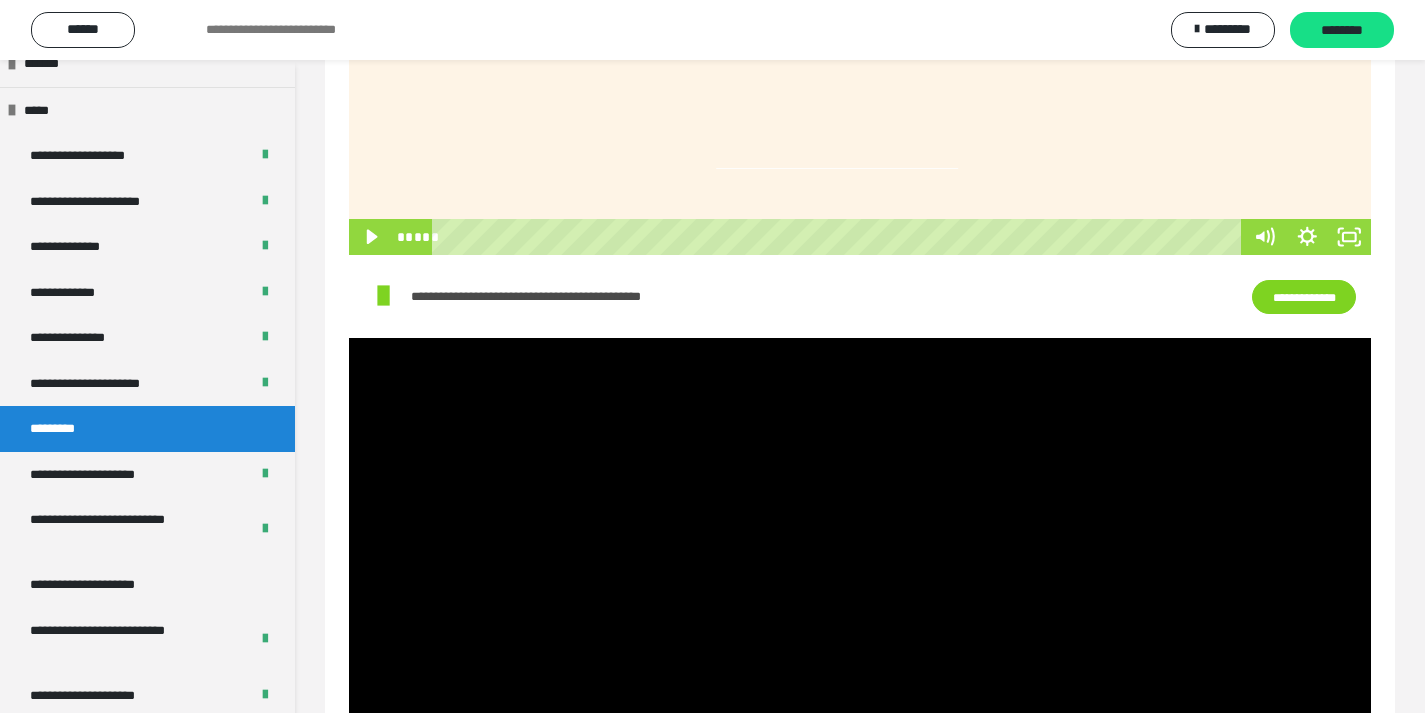 scroll, scrollTop: 1587, scrollLeft: 0, axis: vertical 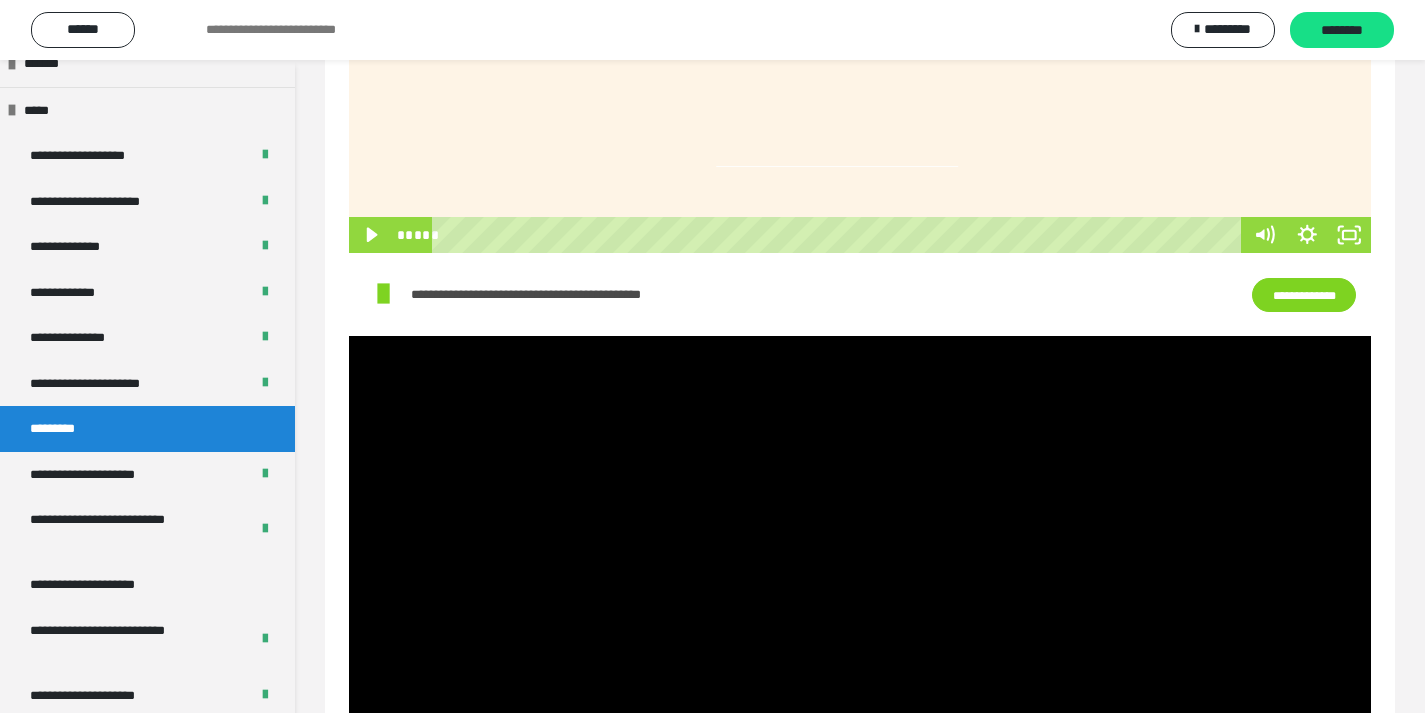 click on "**********" at bounding box center [1304, 295] 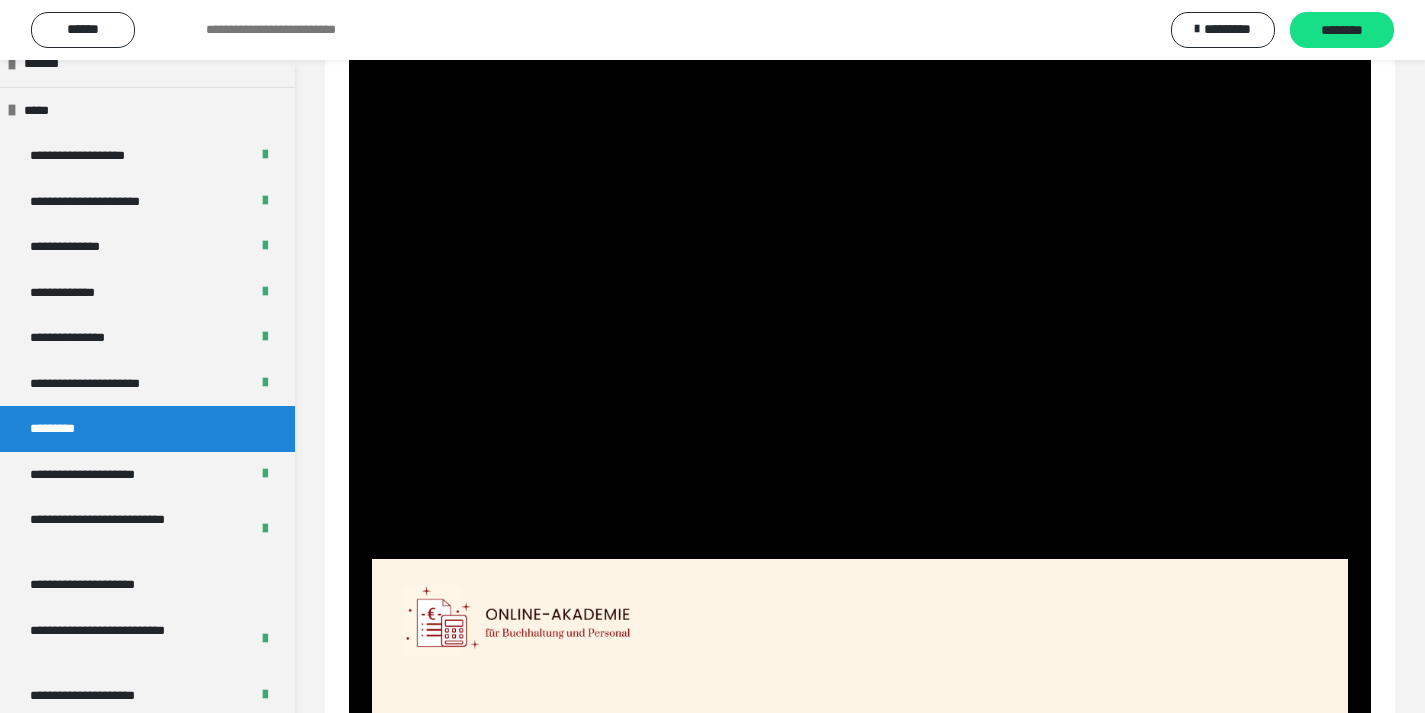 scroll, scrollTop: 1887, scrollLeft: 0, axis: vertical 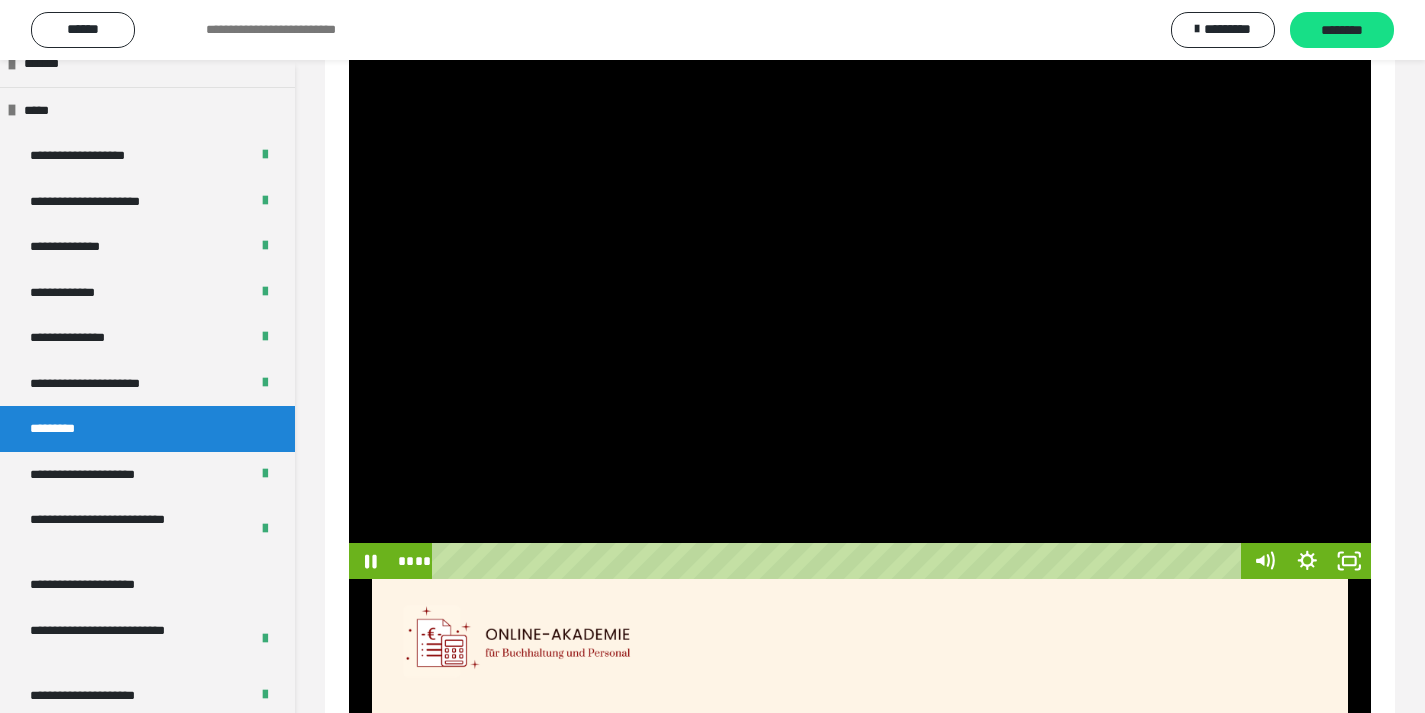click at bounding box center [860, 307] 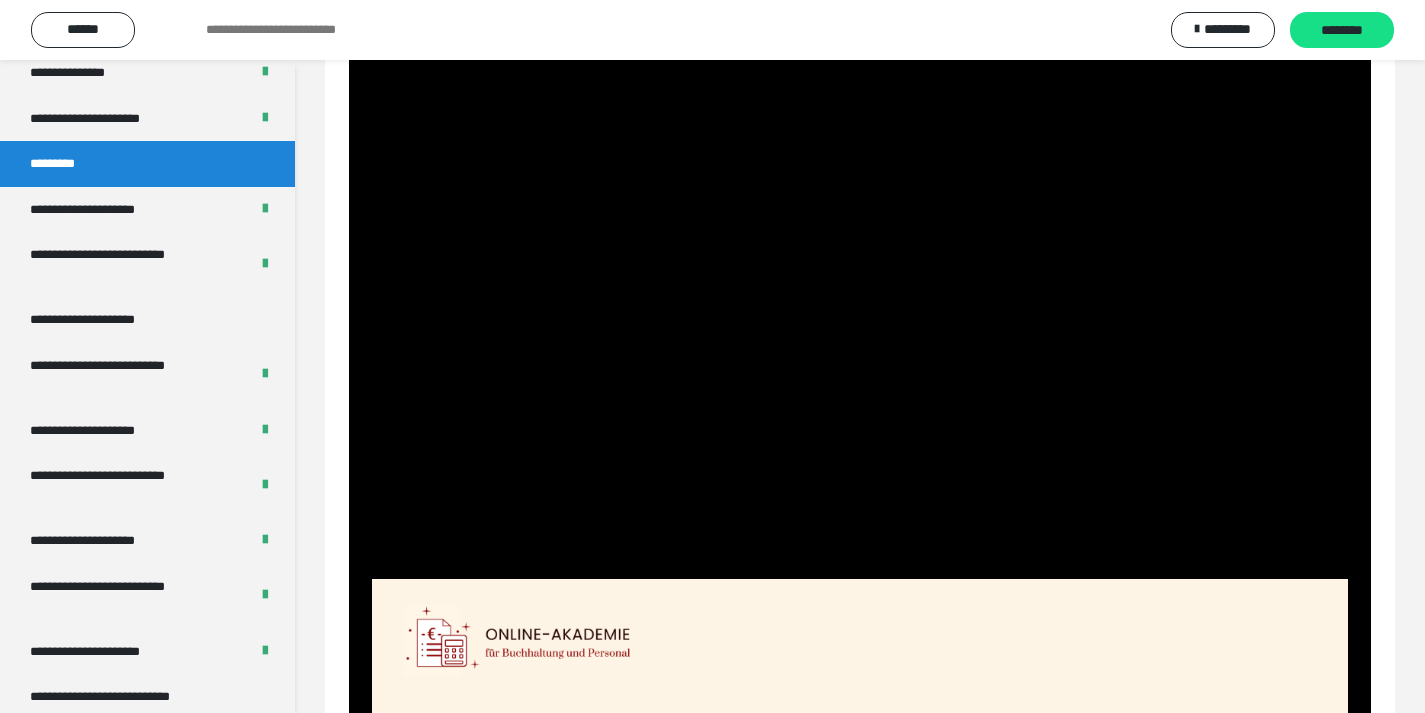 scroll, scrollTop: 2617, scrollLeft: 0, axis: vertical 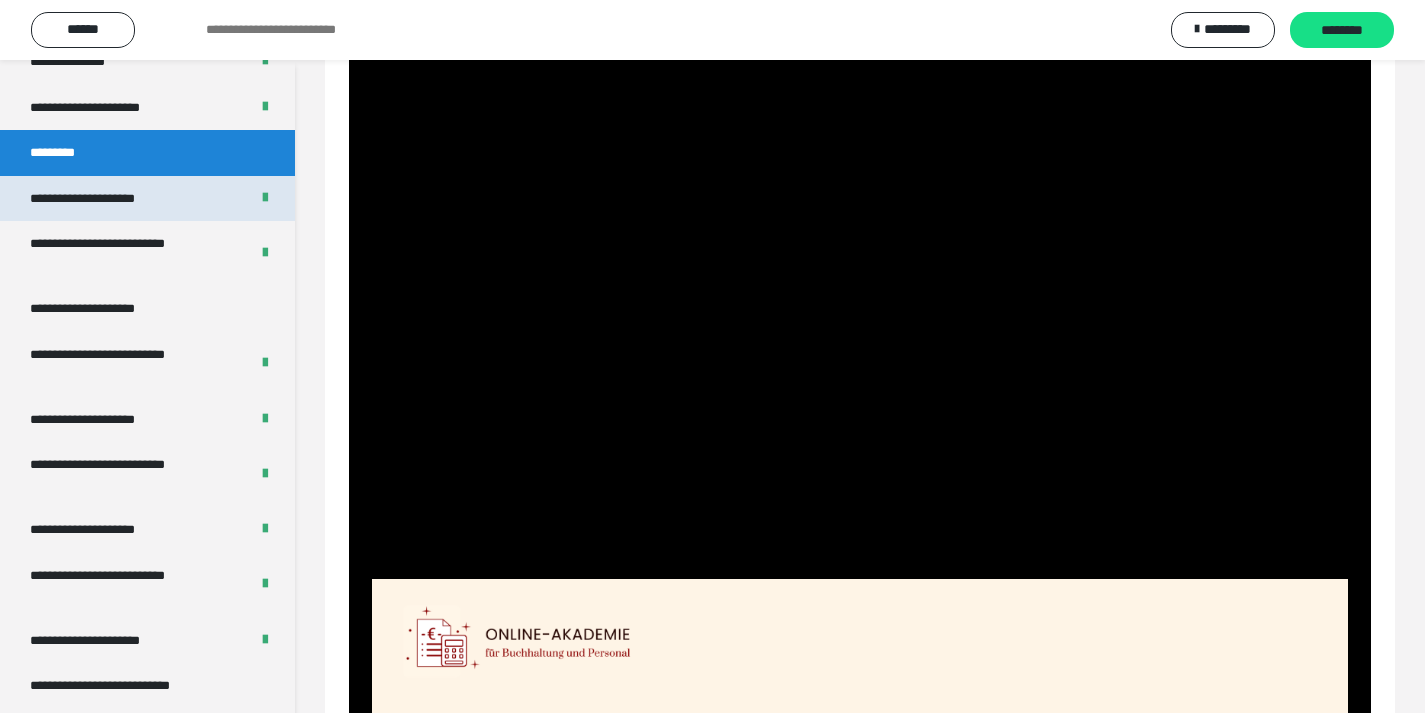 click on "**********" at bounding box center [104, 199] 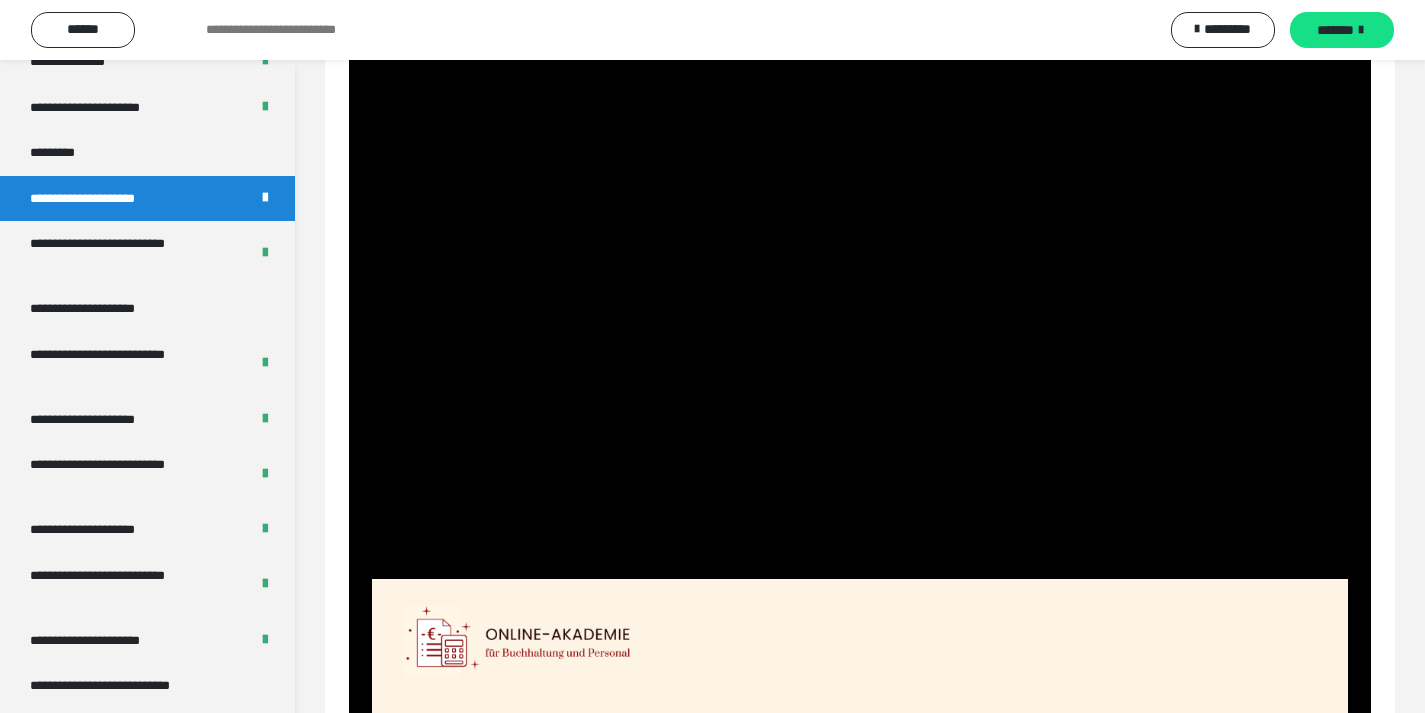 scroll, scrollTop: 60, scrollLeft: 0, axis: vertical 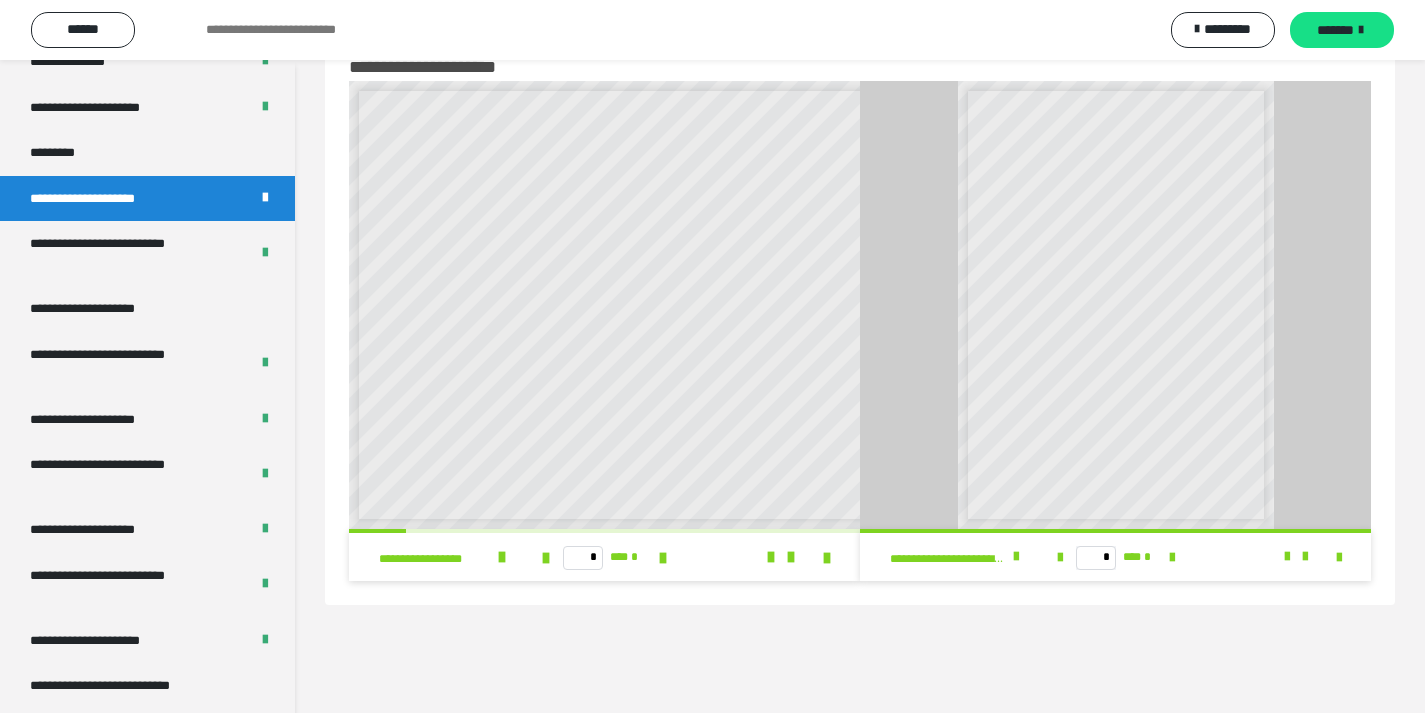 click at bounding box center [1115, 305] 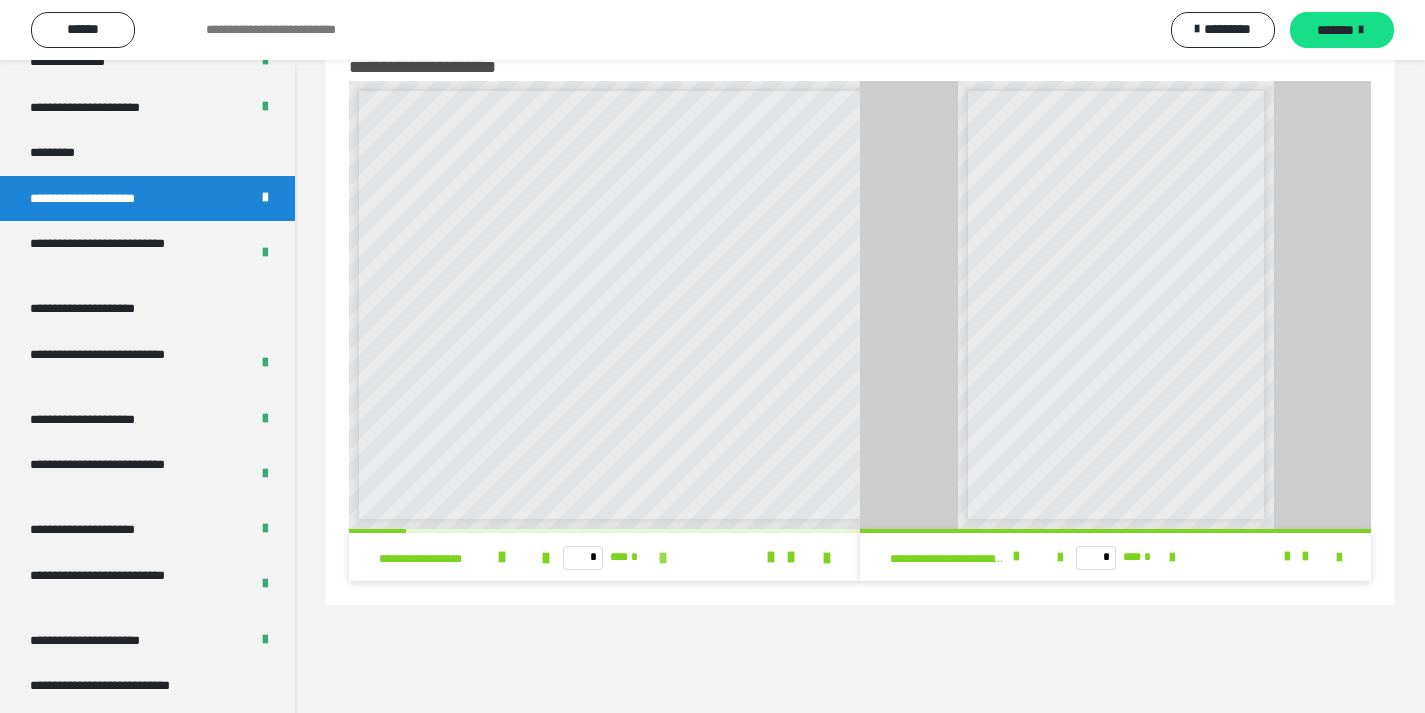 click at bounding box center (663, 558) 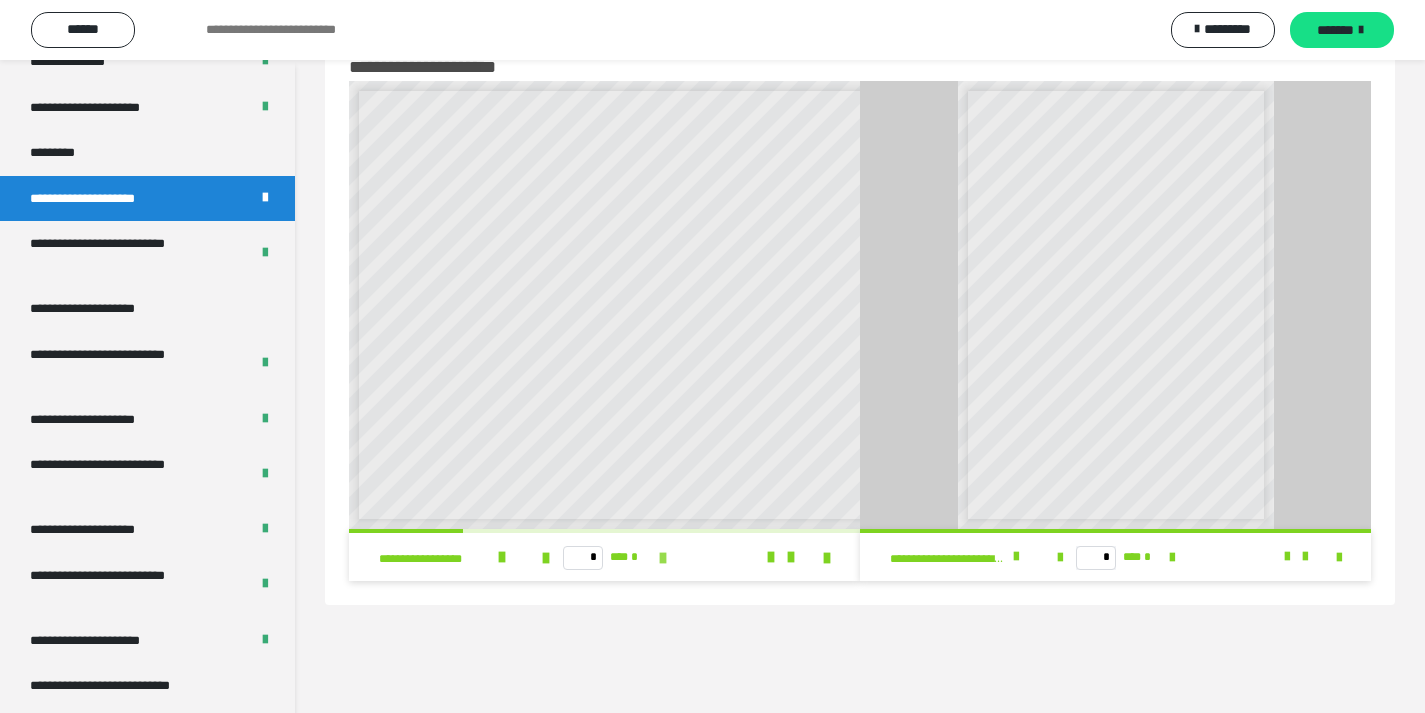 click at bounding box center [663, 558] 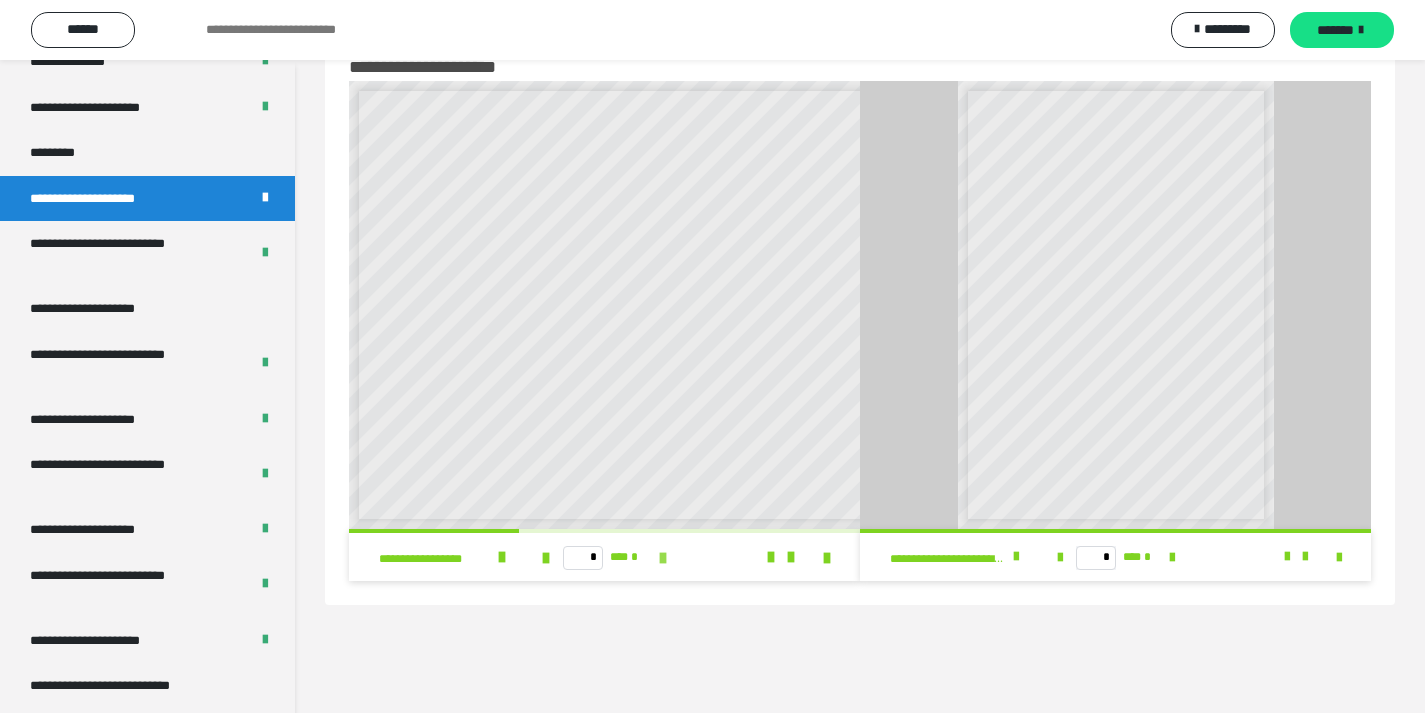 click at bounding box center (663, 558) 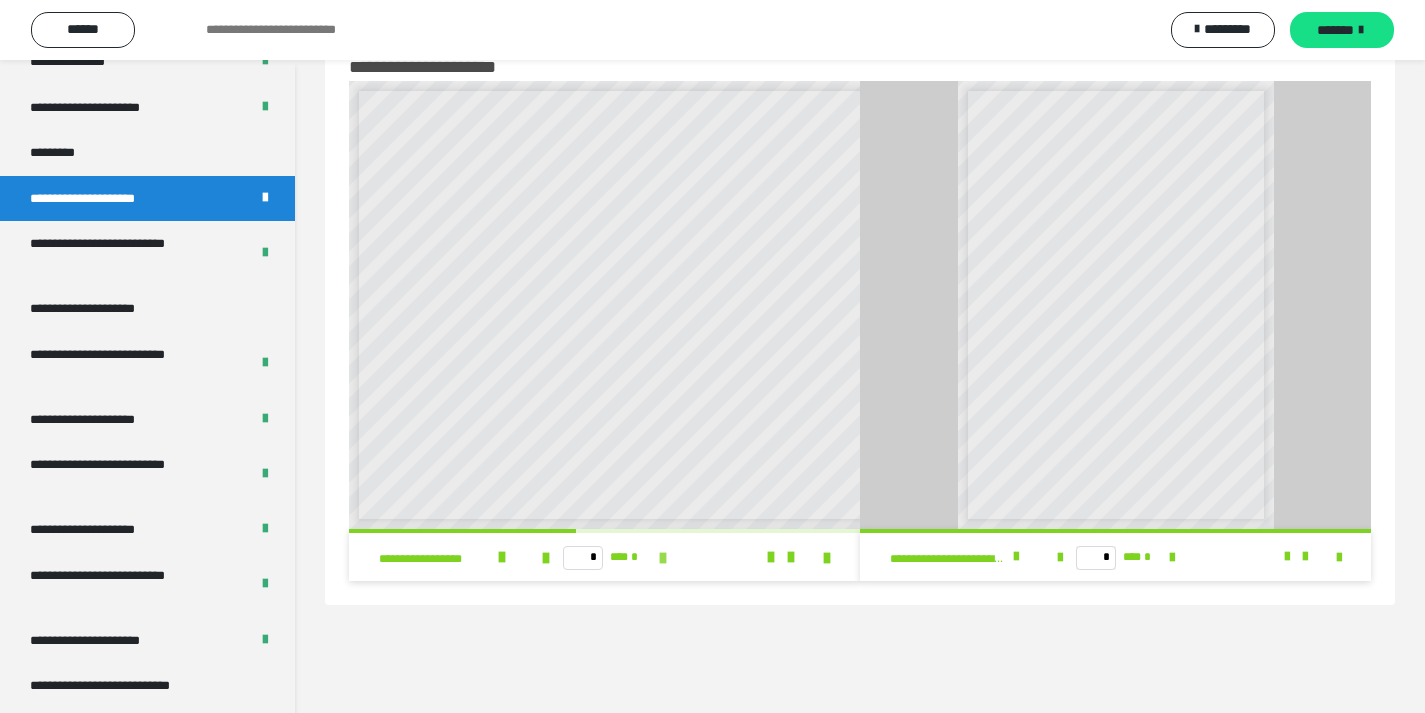 click at bounding box center (663, 558) 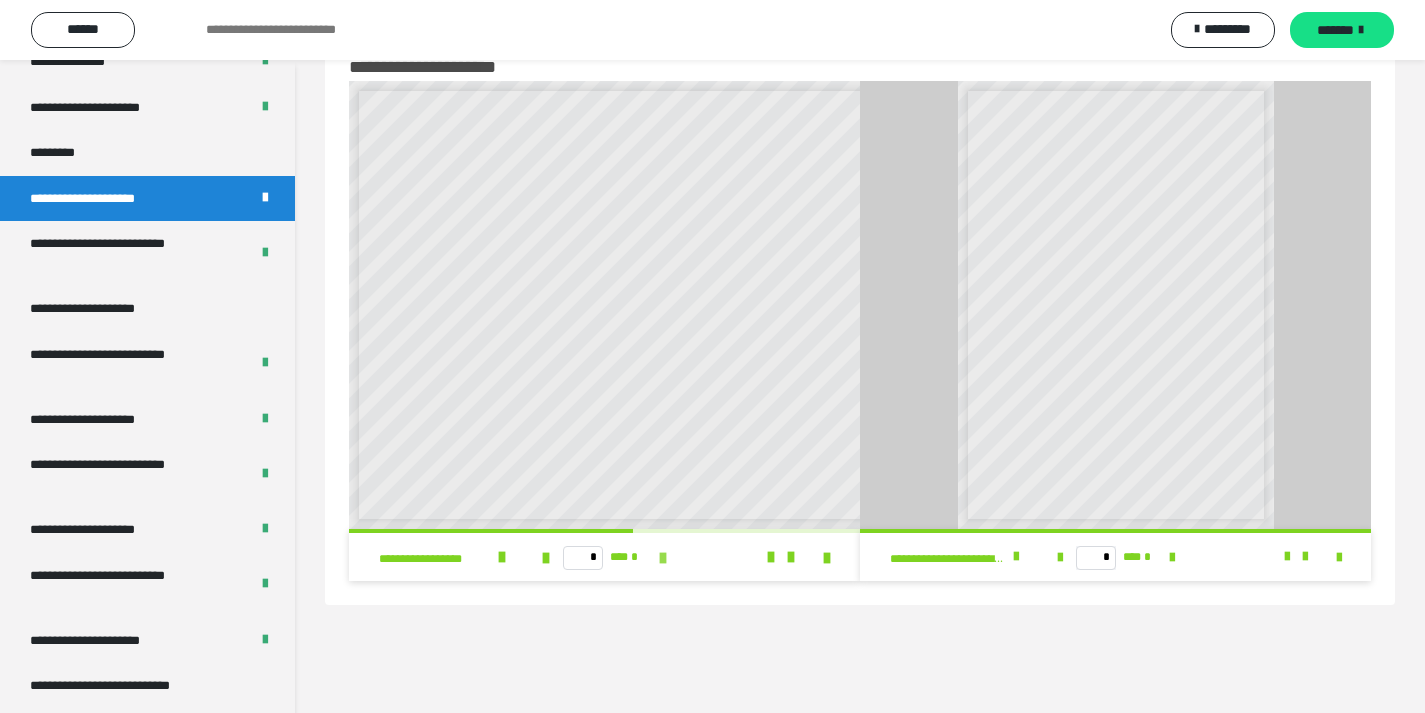 click at bounding box center [663, 558] 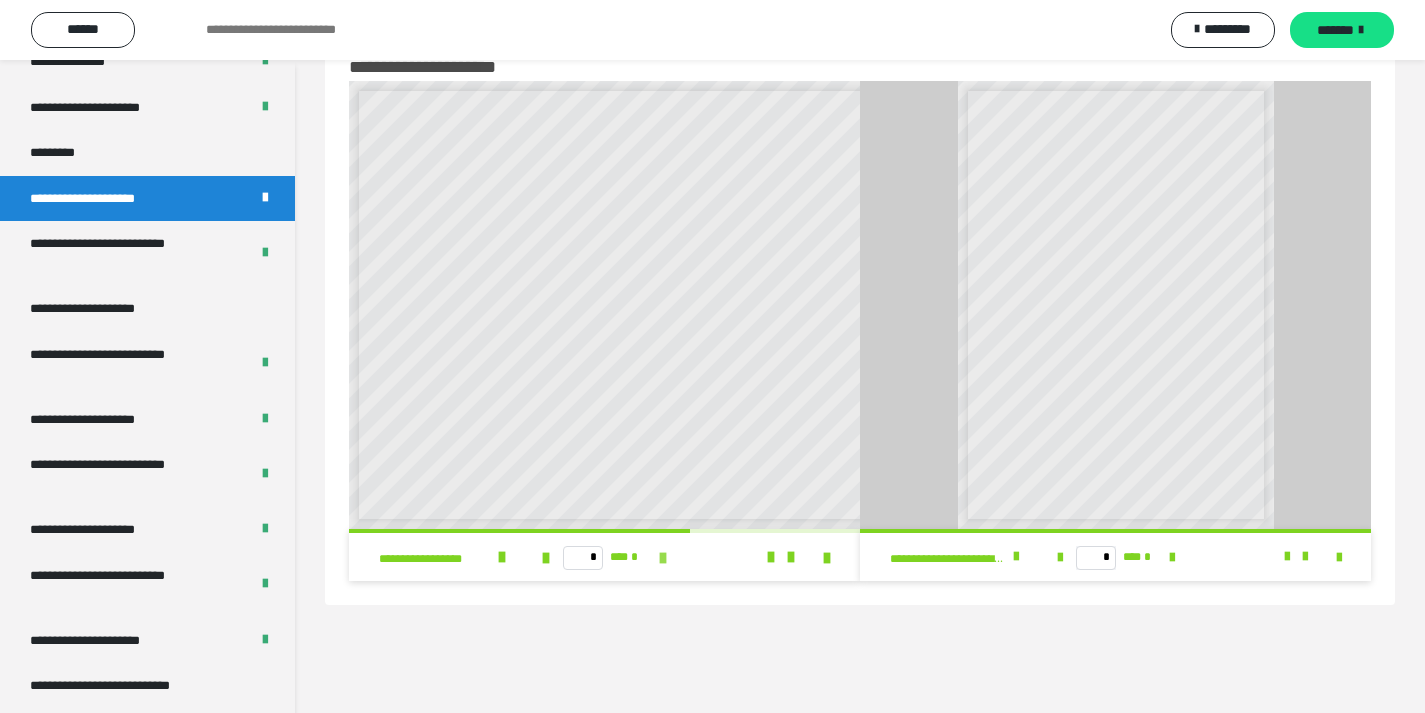 click at bounding box center (663, 558) 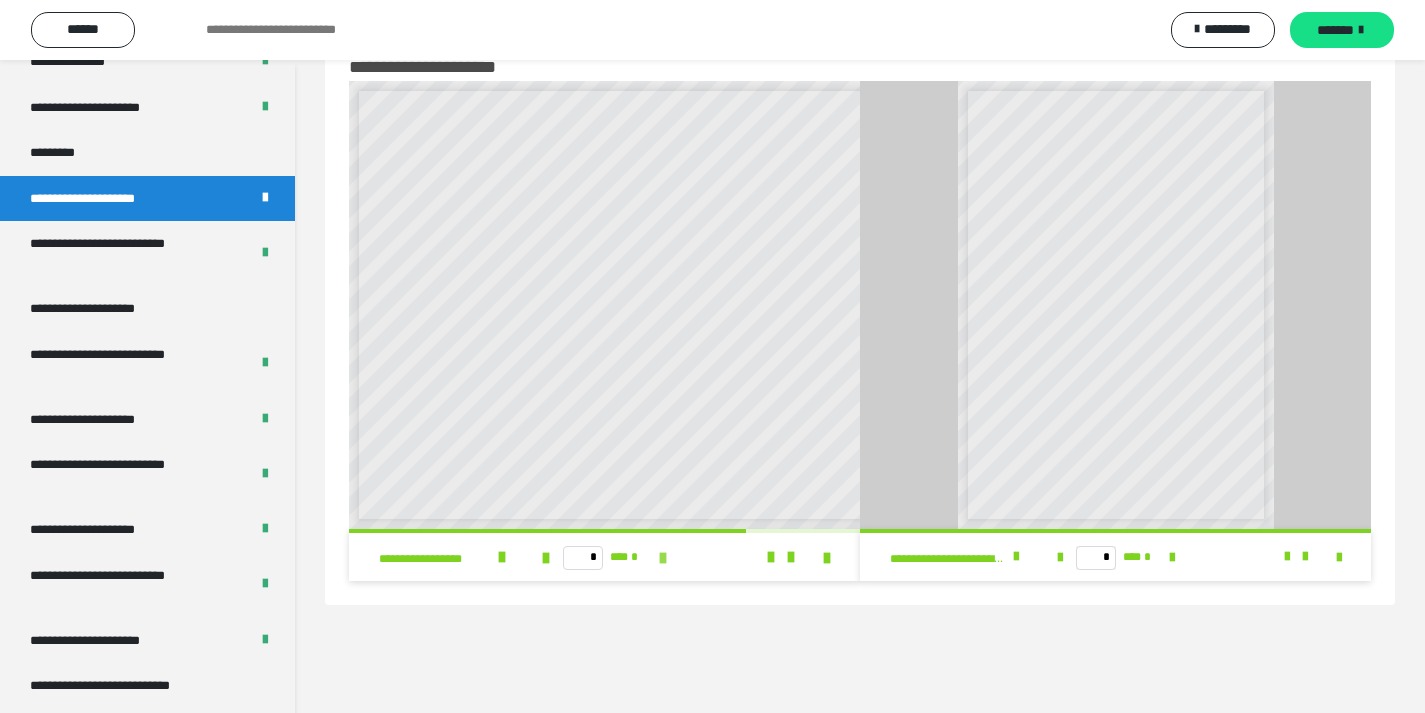 click at bounding box center [663, 558] 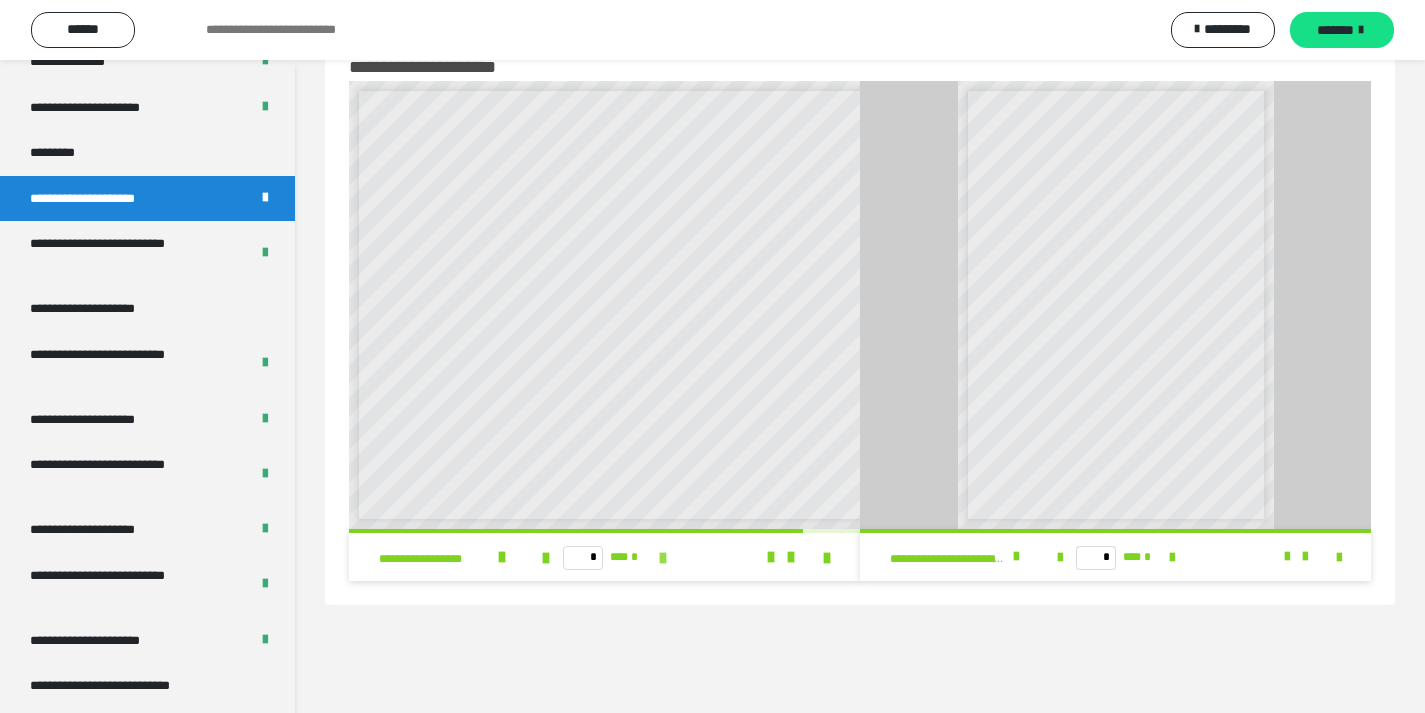 click at bounding box center (663, 558) 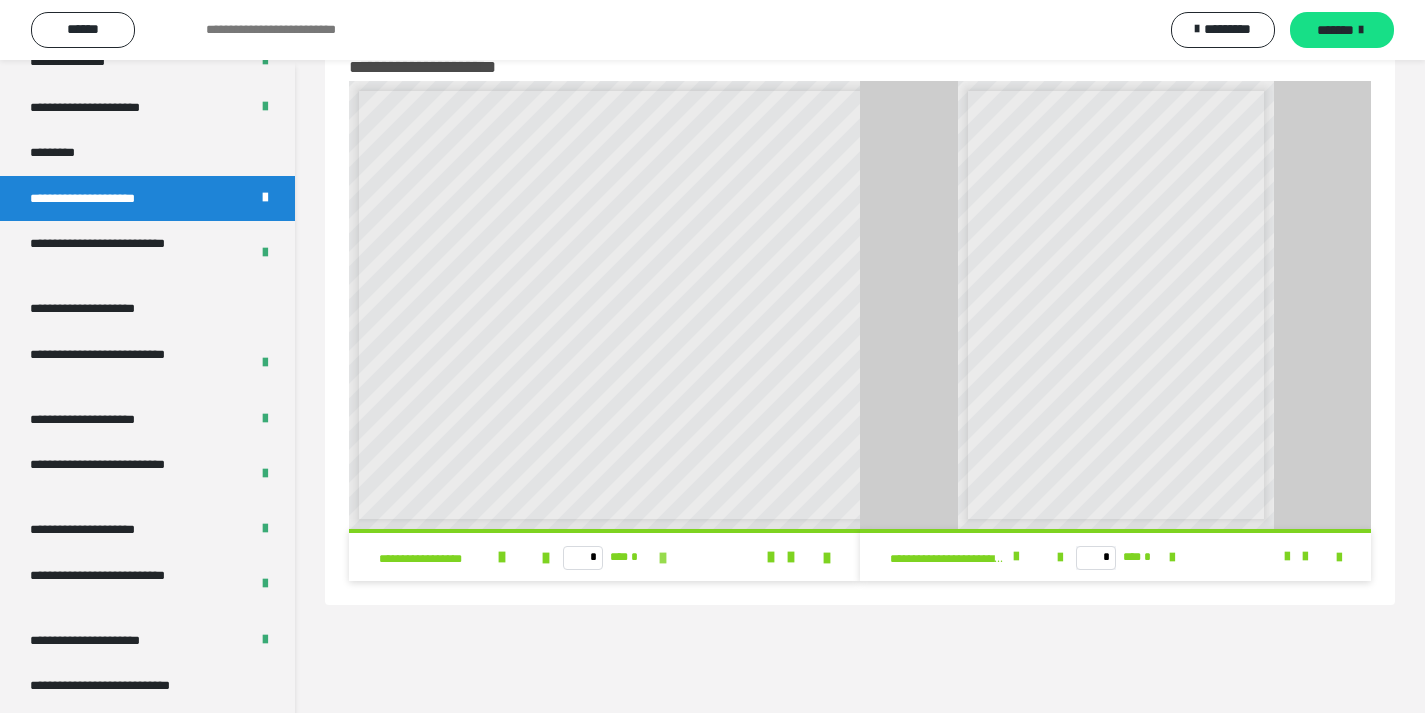 click on "* *** *" at bounding box center (604, 557) 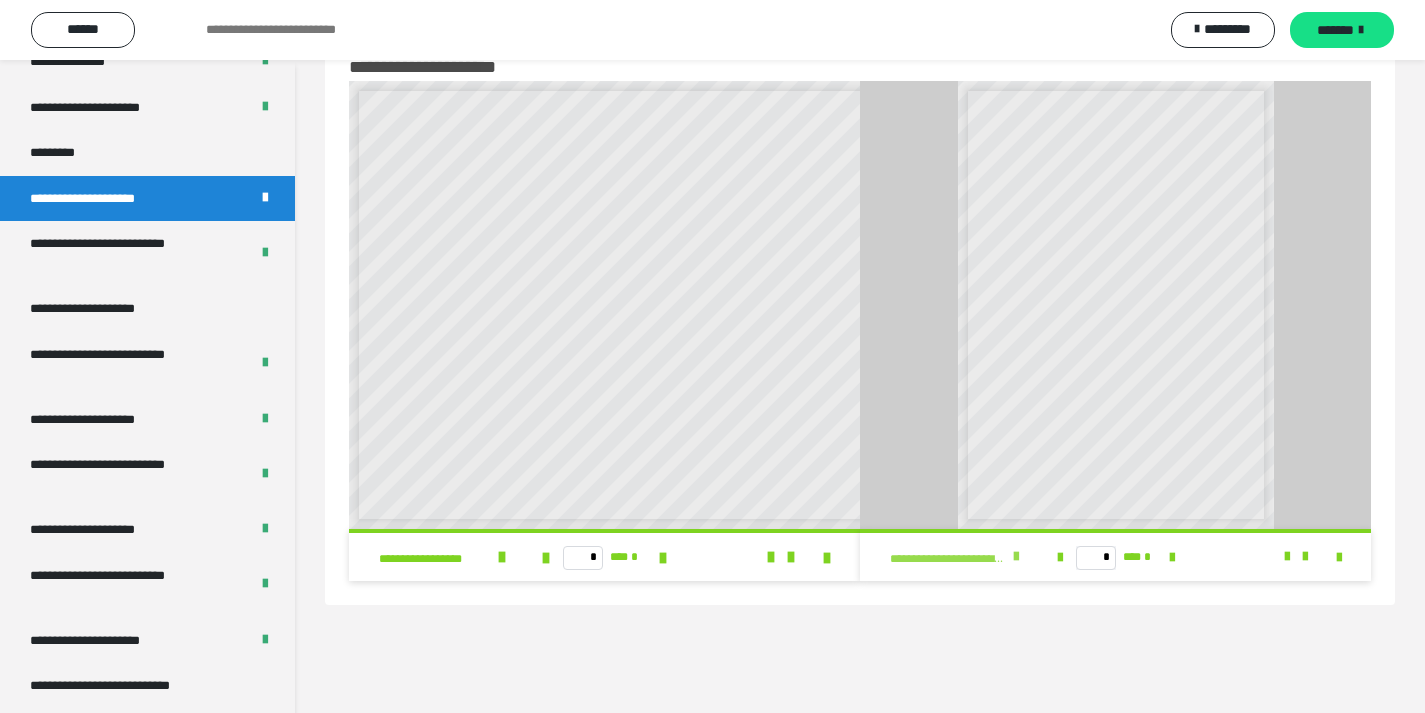 click at bounding box center [1016, 557] 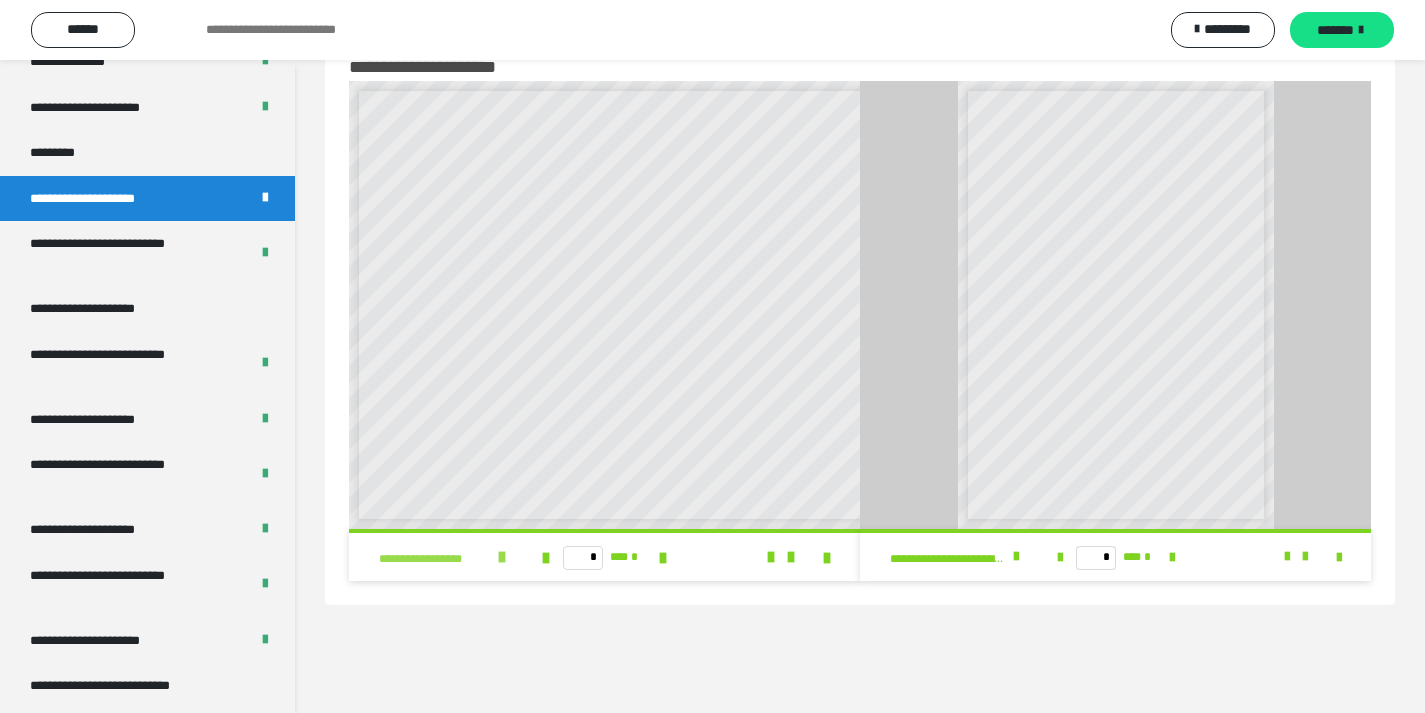 click at bounding box center (502, 557) 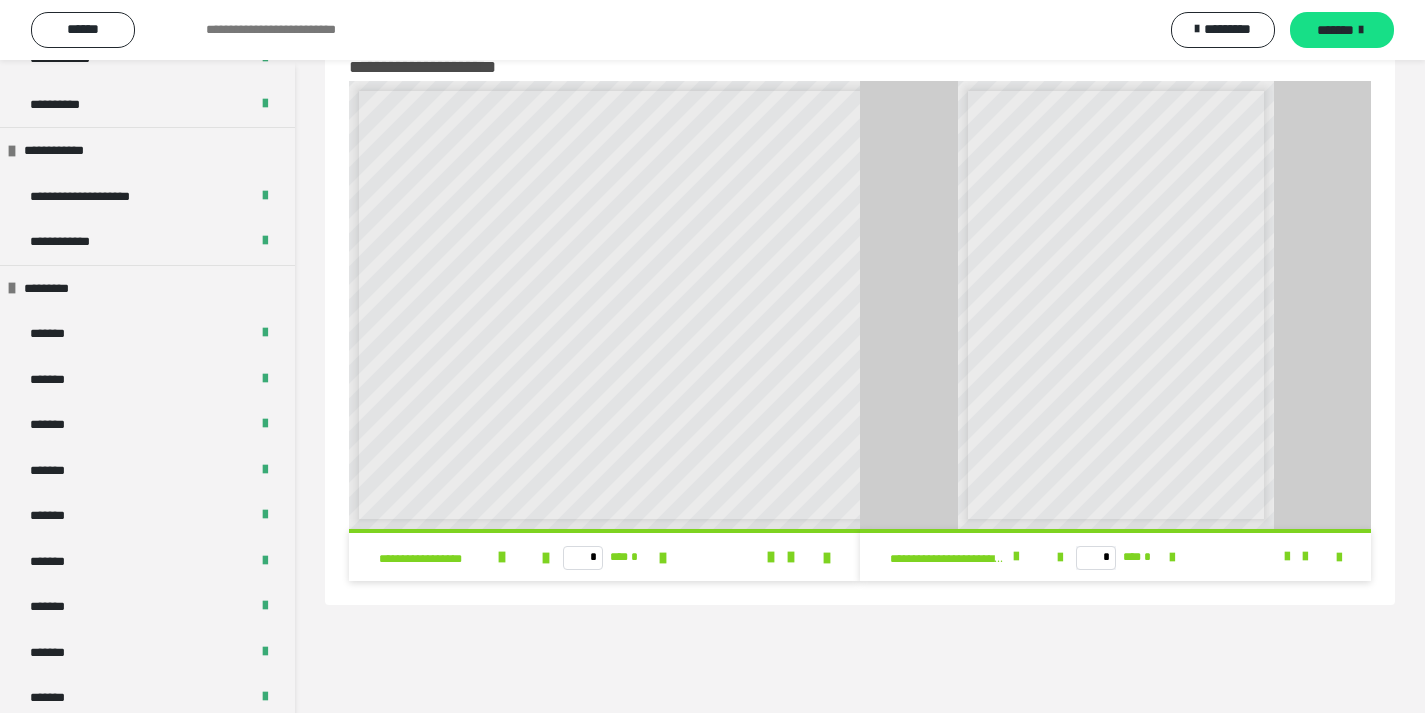 scroll, scrollTop: 551, scrollLeft: 0, axis: vertical 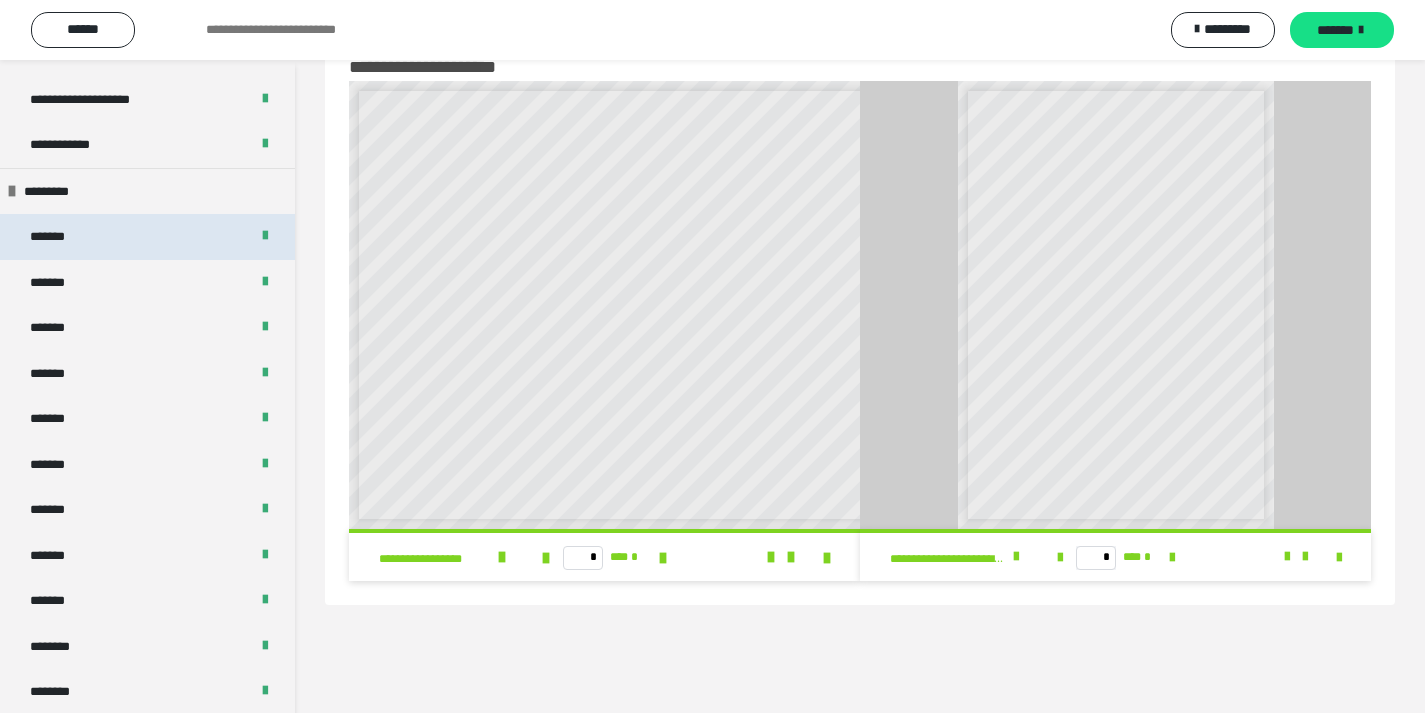click on "*******" at bounding box center (57, 237) 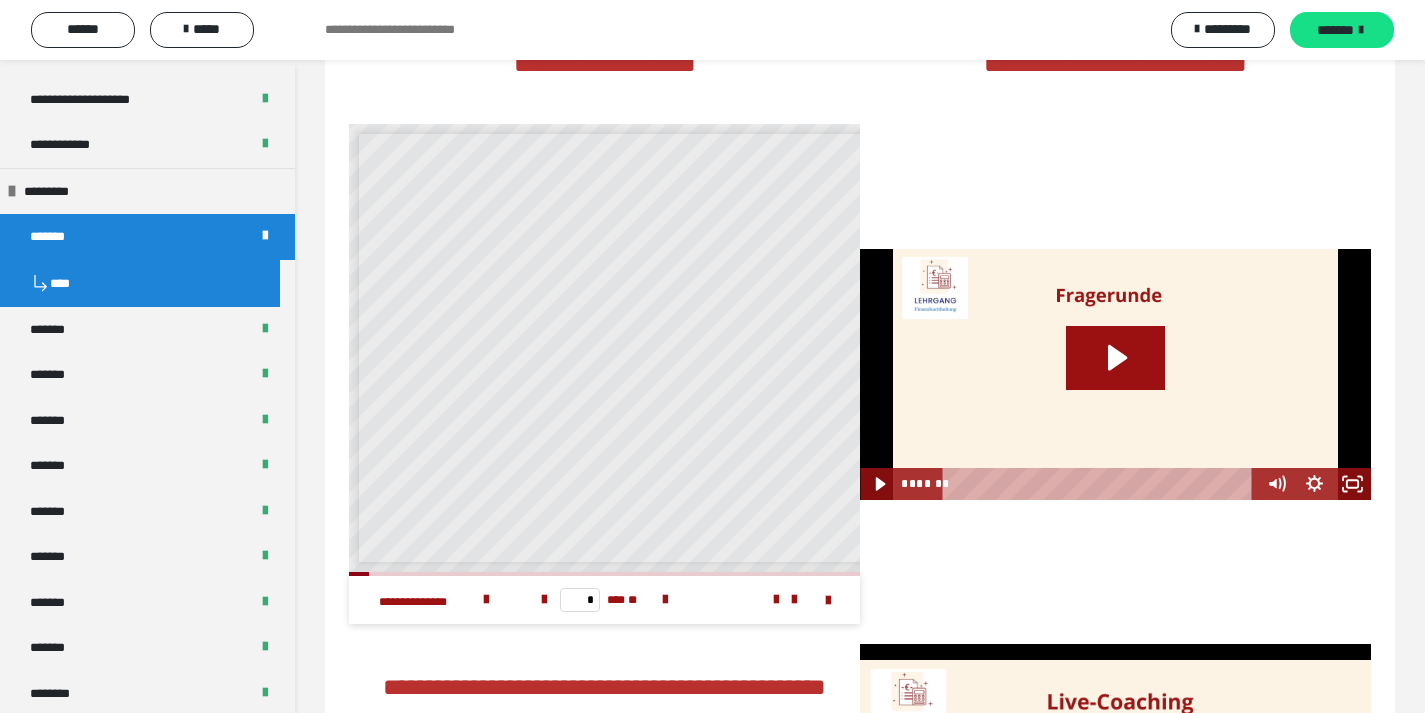 scroll, scrollTop: 4029, scrollLeft: 0, axis: vertical 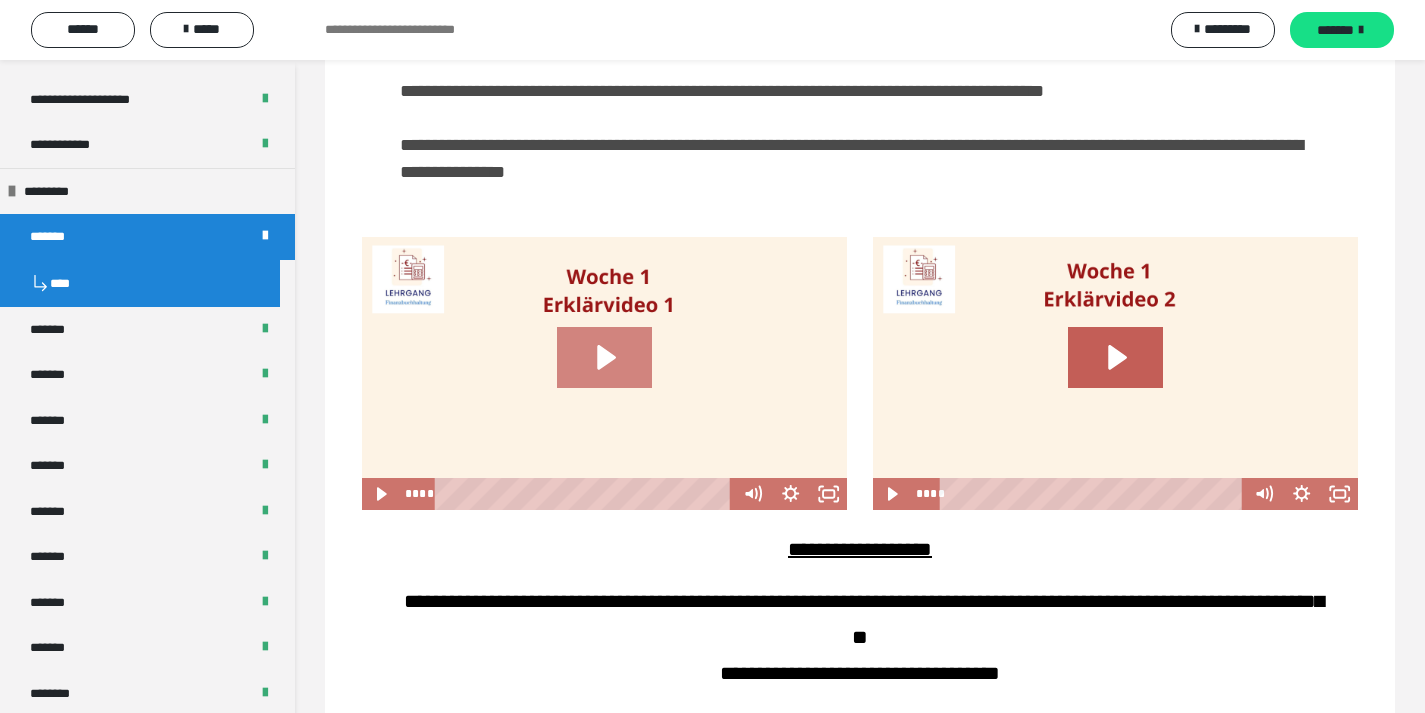 click 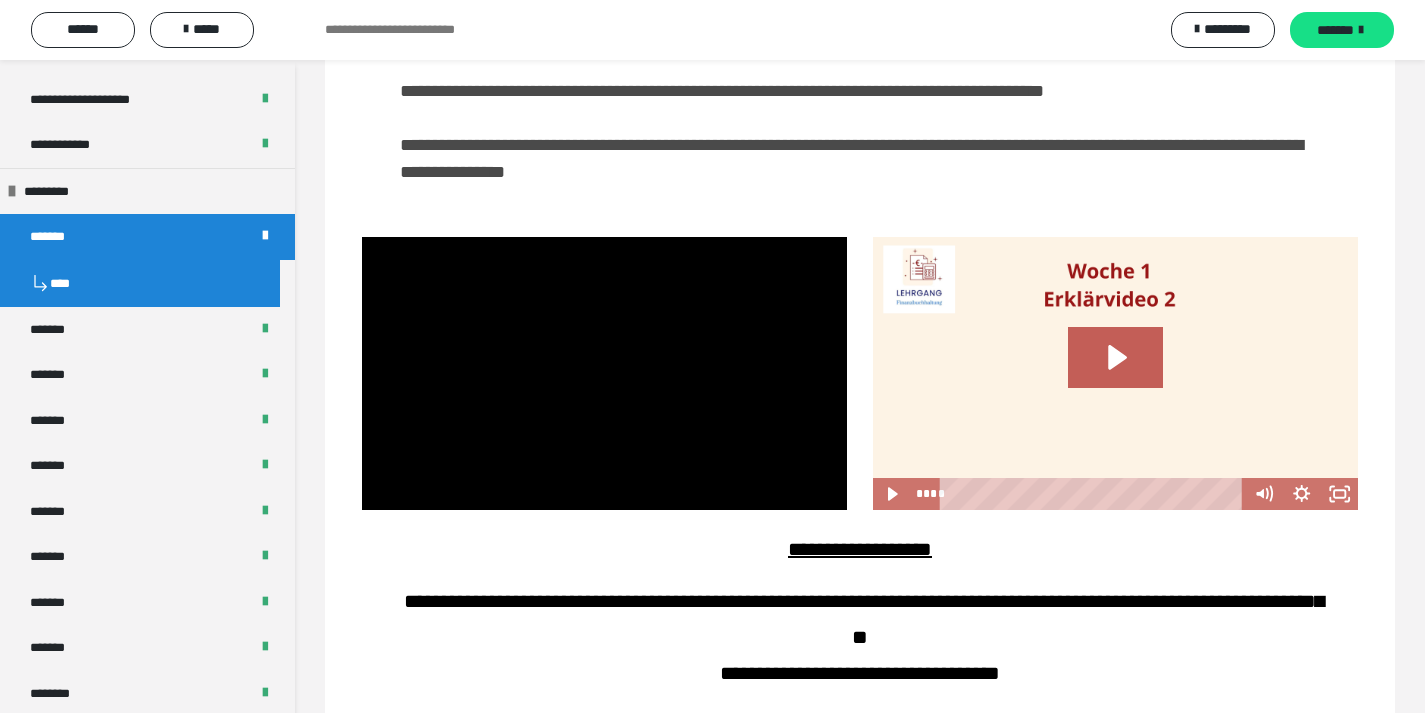 click at bounding box center [604, 373] 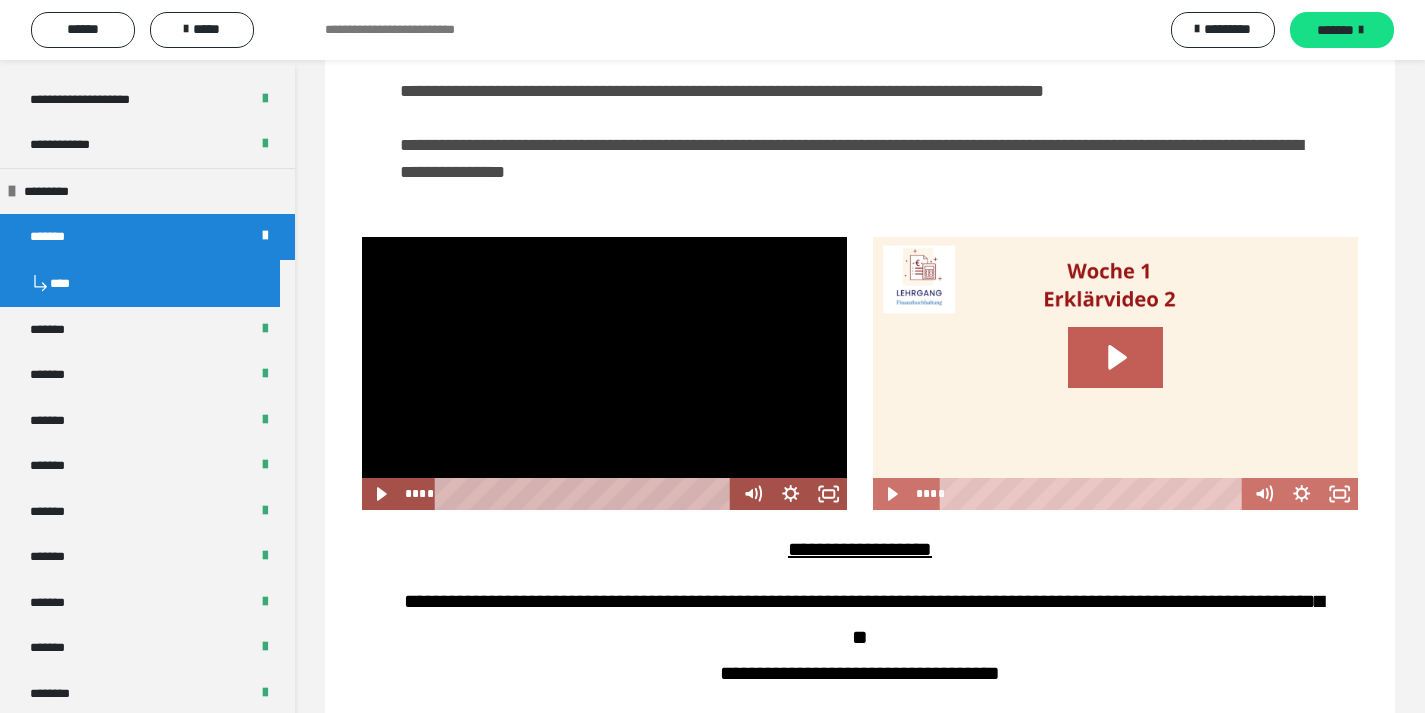 click at bounding box center [604, 373] 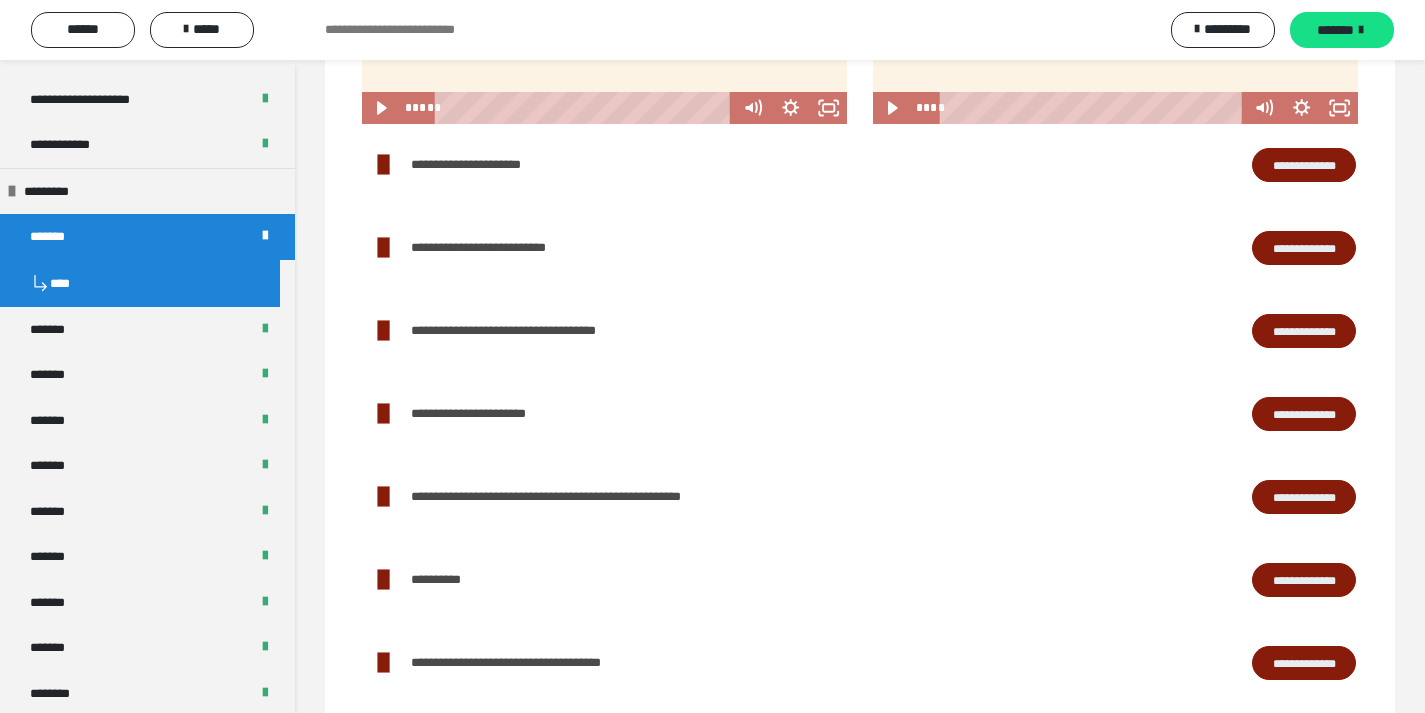 scroll, scrollTop: 2423, scrollLeft: 0, axis: vertical 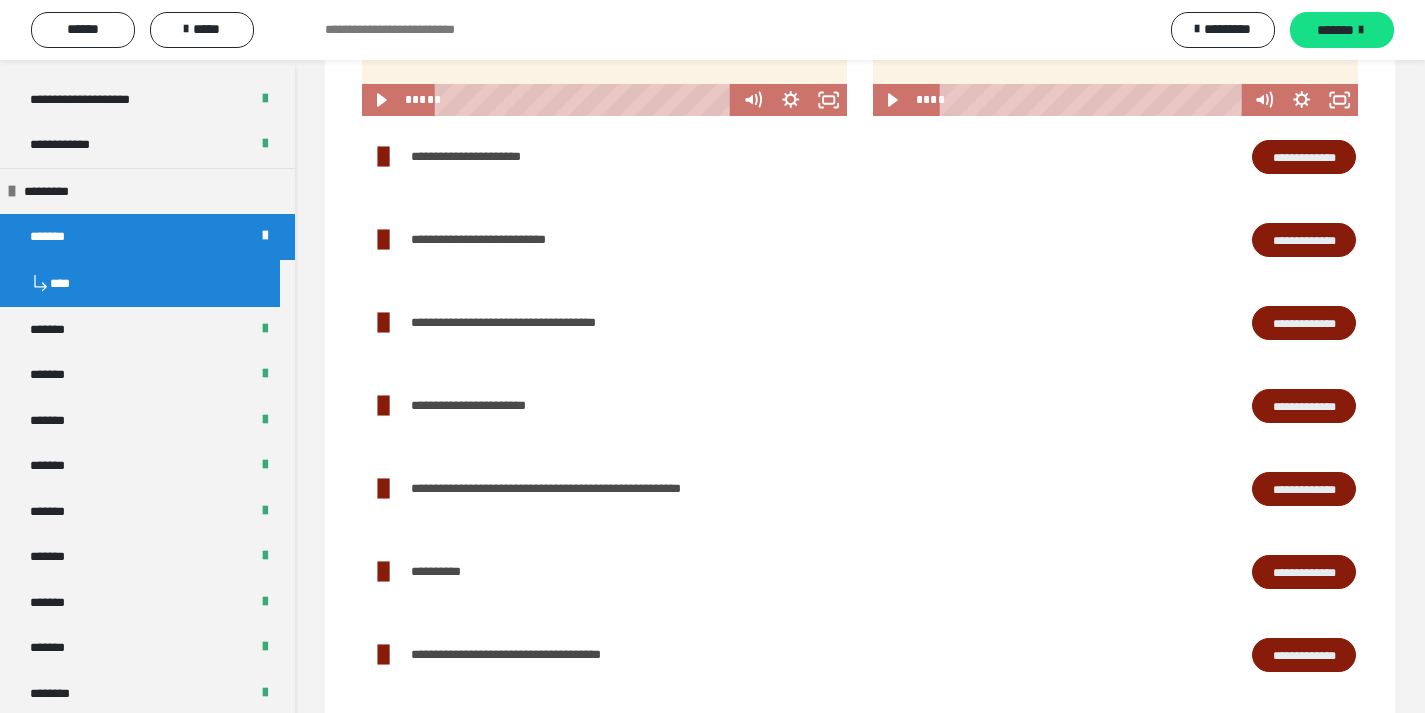 click on "**********" at bounding box center [1304, 157] 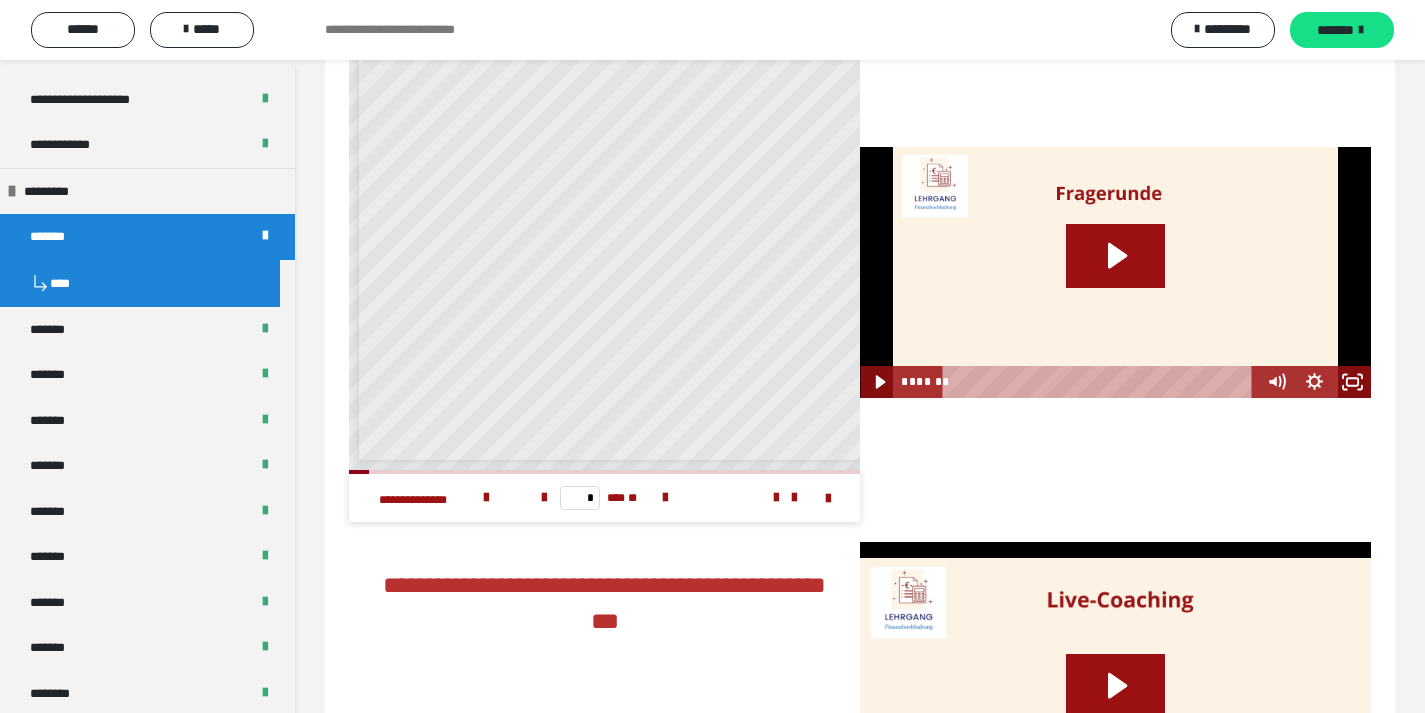 scroll, scrollTop: 4135, scrollLeft: 0, axis: vertical 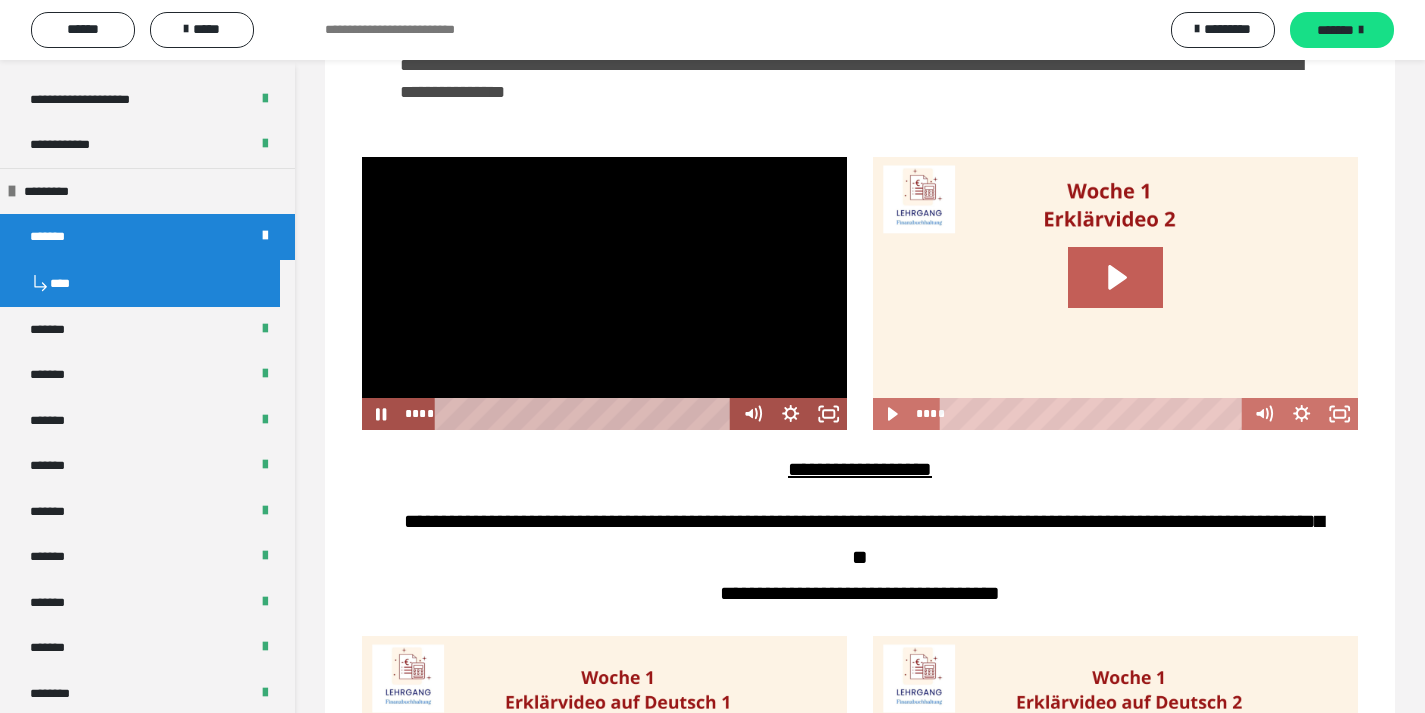 click at bounding box center (604, 293) 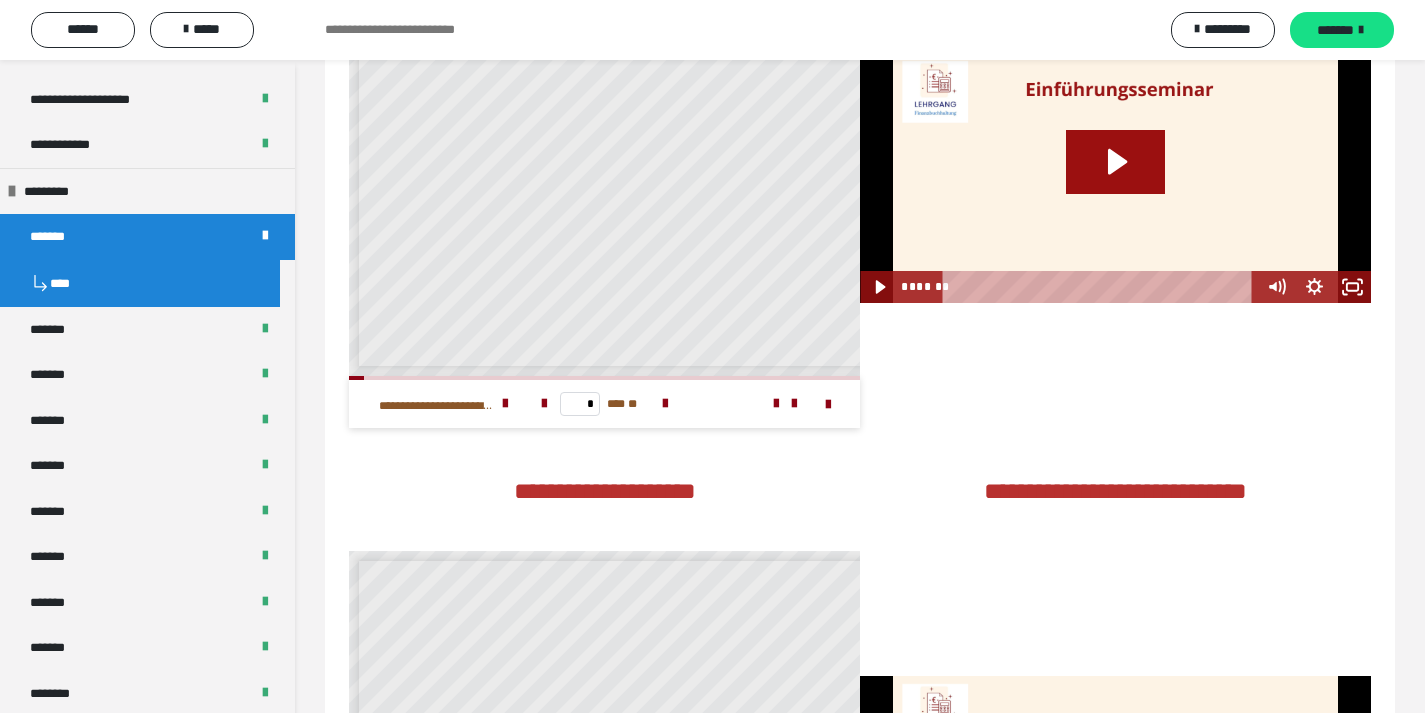 scroll, scrollTop: 3602, scrollLeft: 0, axis: vertical 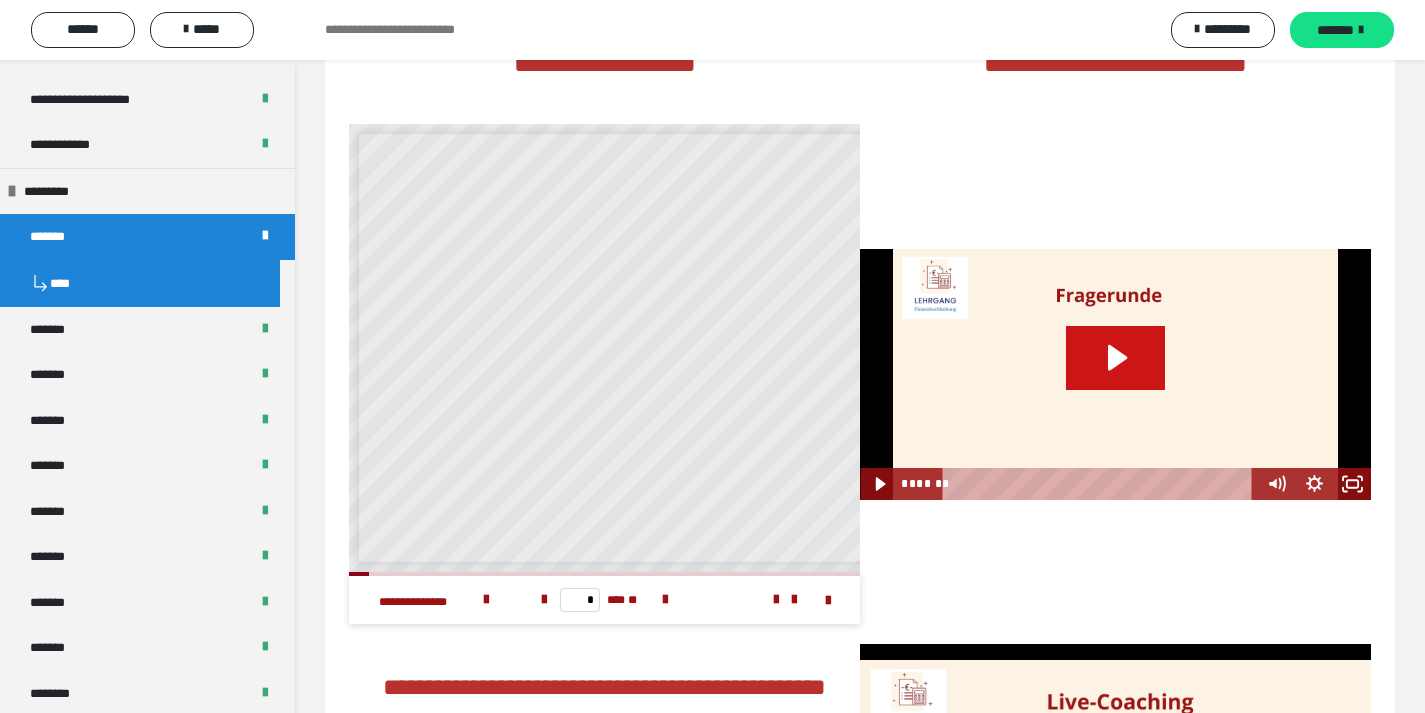 click 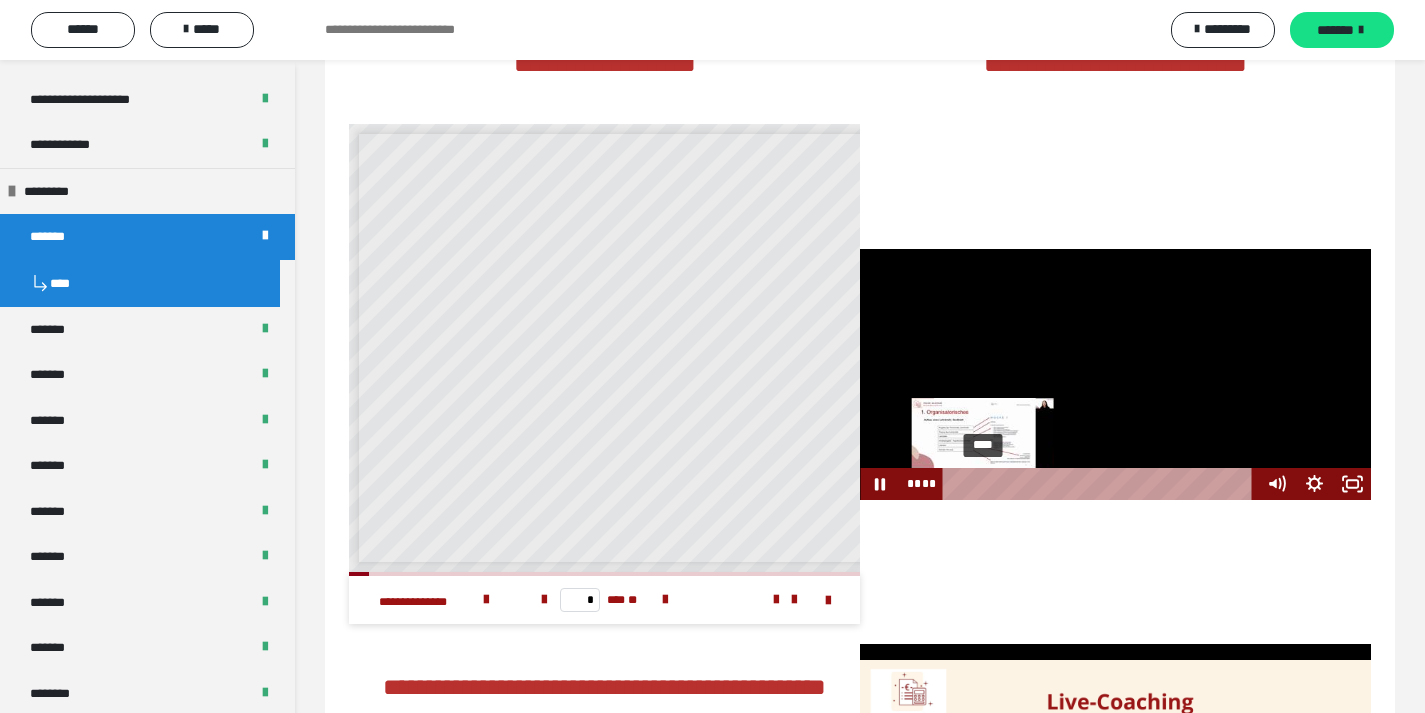 click on "****" at bounding box center [1101, 484] 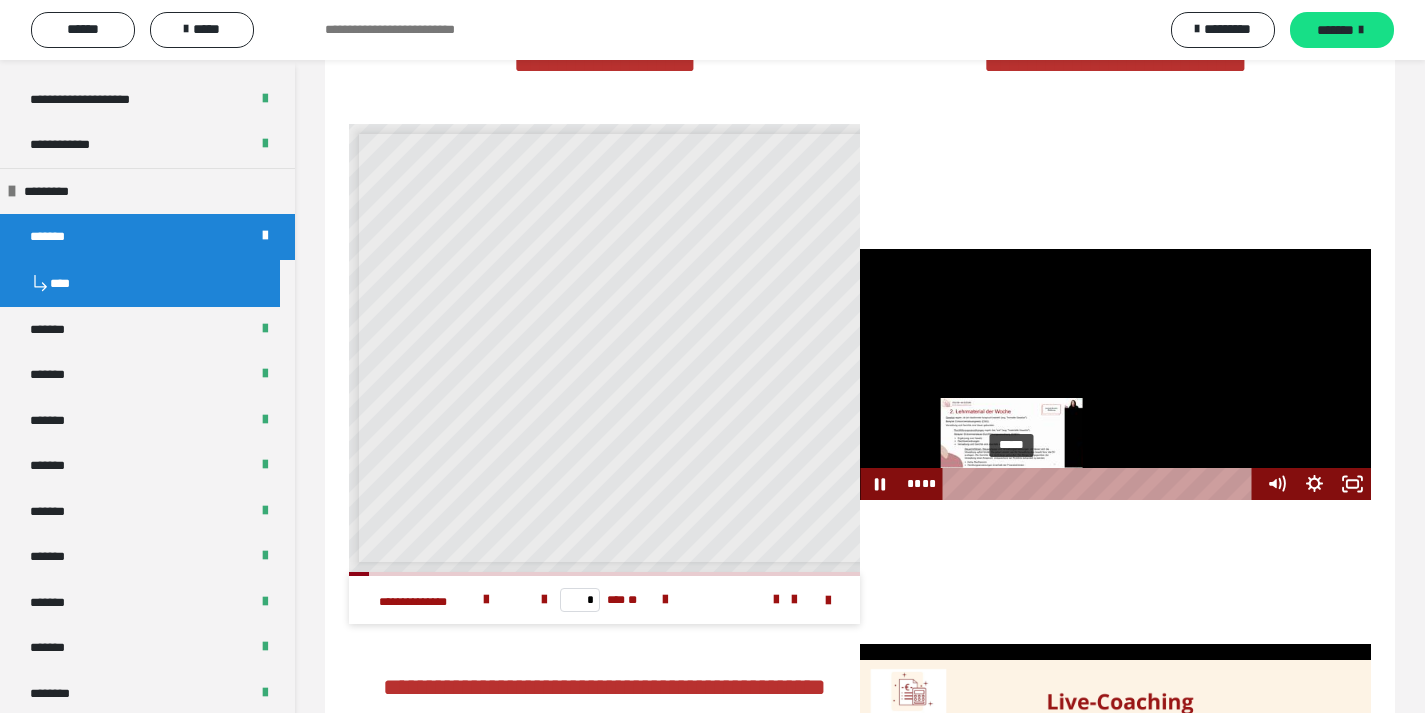 click on "*****" at bounding box center (1101, 484) 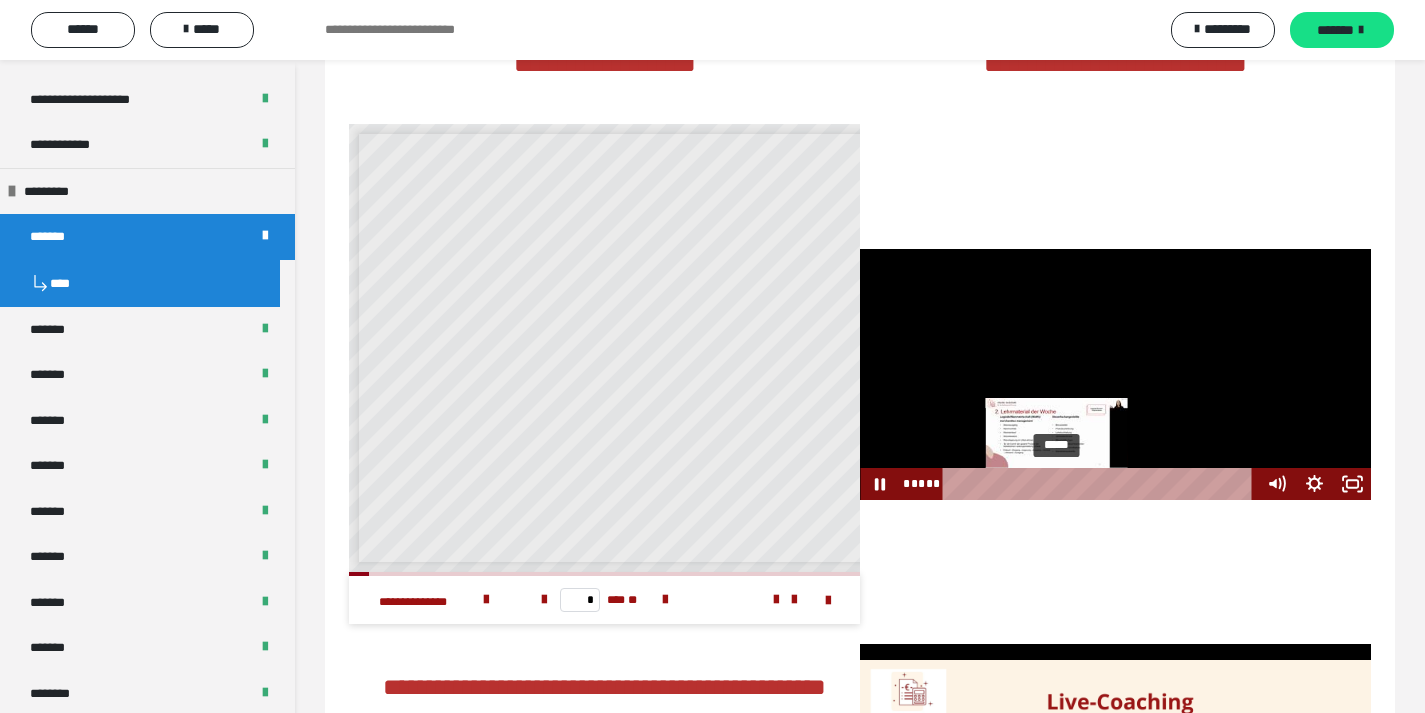 click on "*****" at bounding box center (1101, 484) 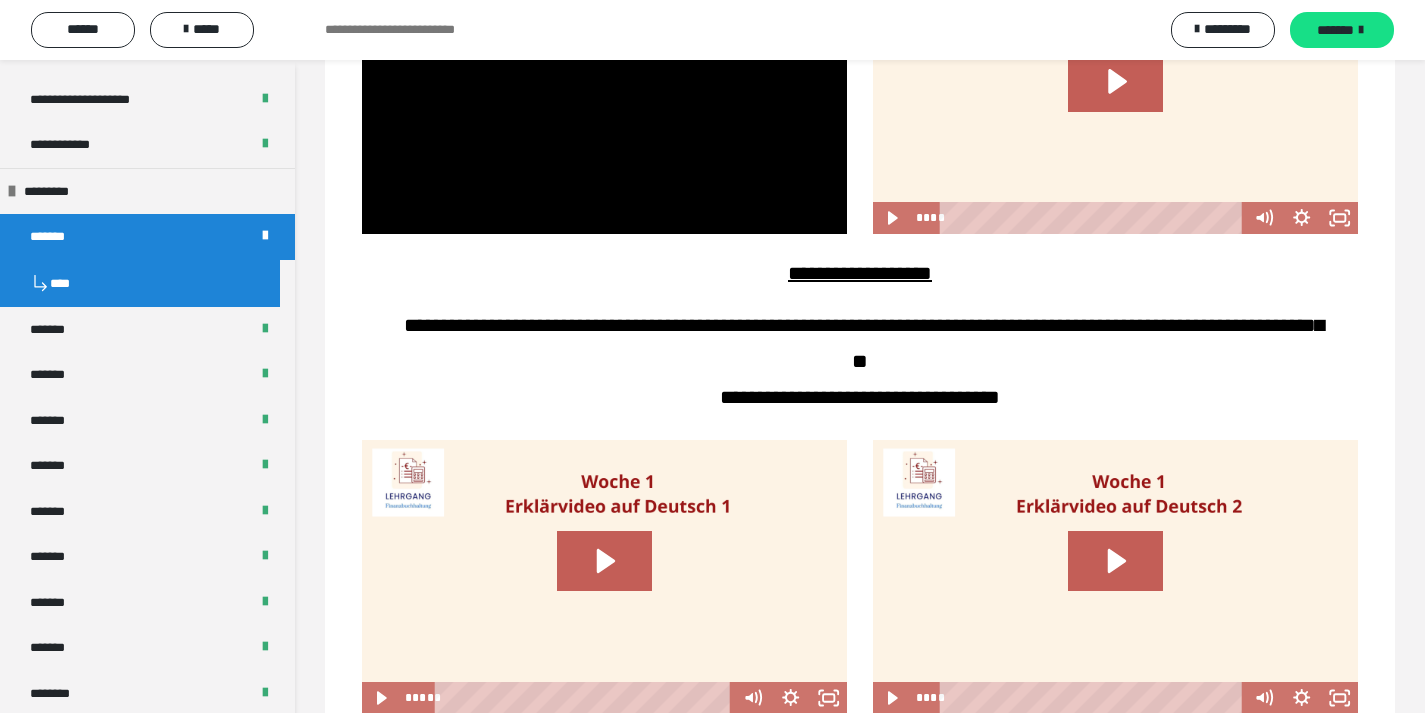 scroll, scrollTop: 1965, scrollLeft: 0, axis: vertical 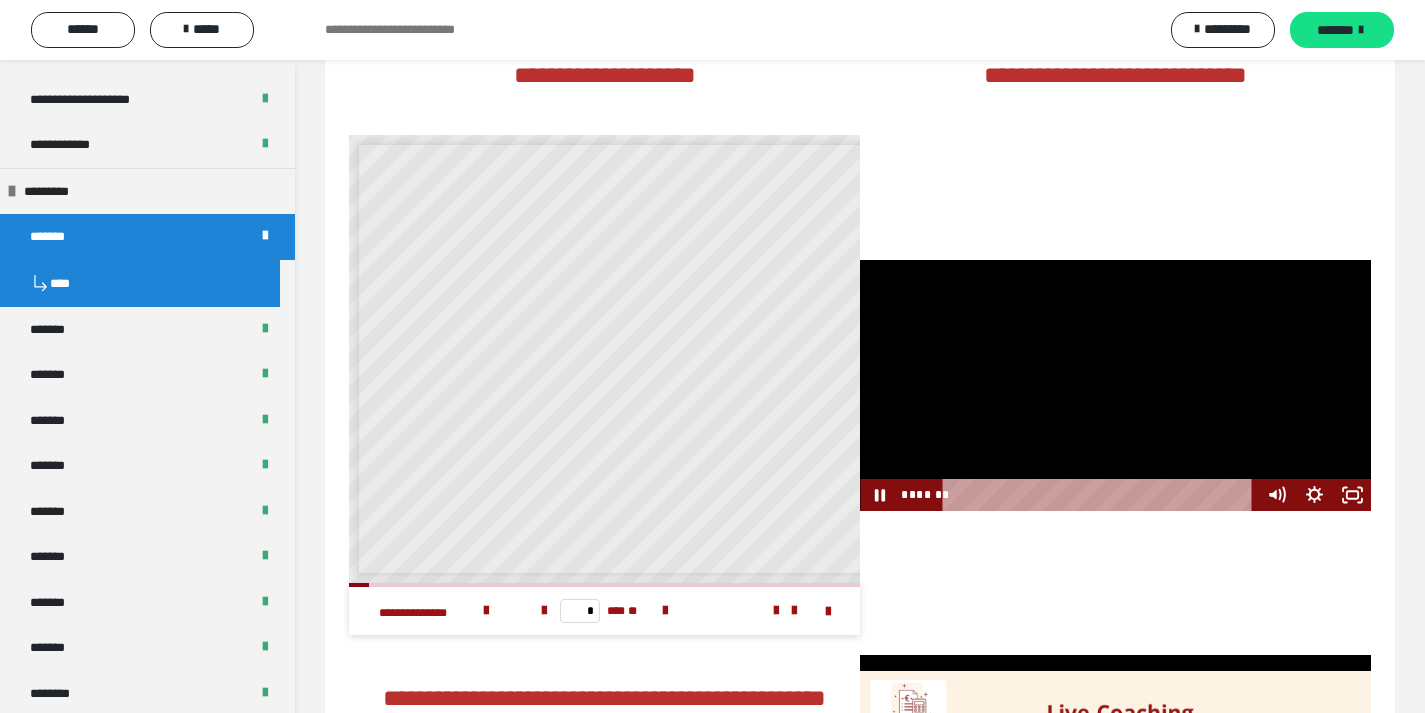 click at bounding box center (1115, 385) 